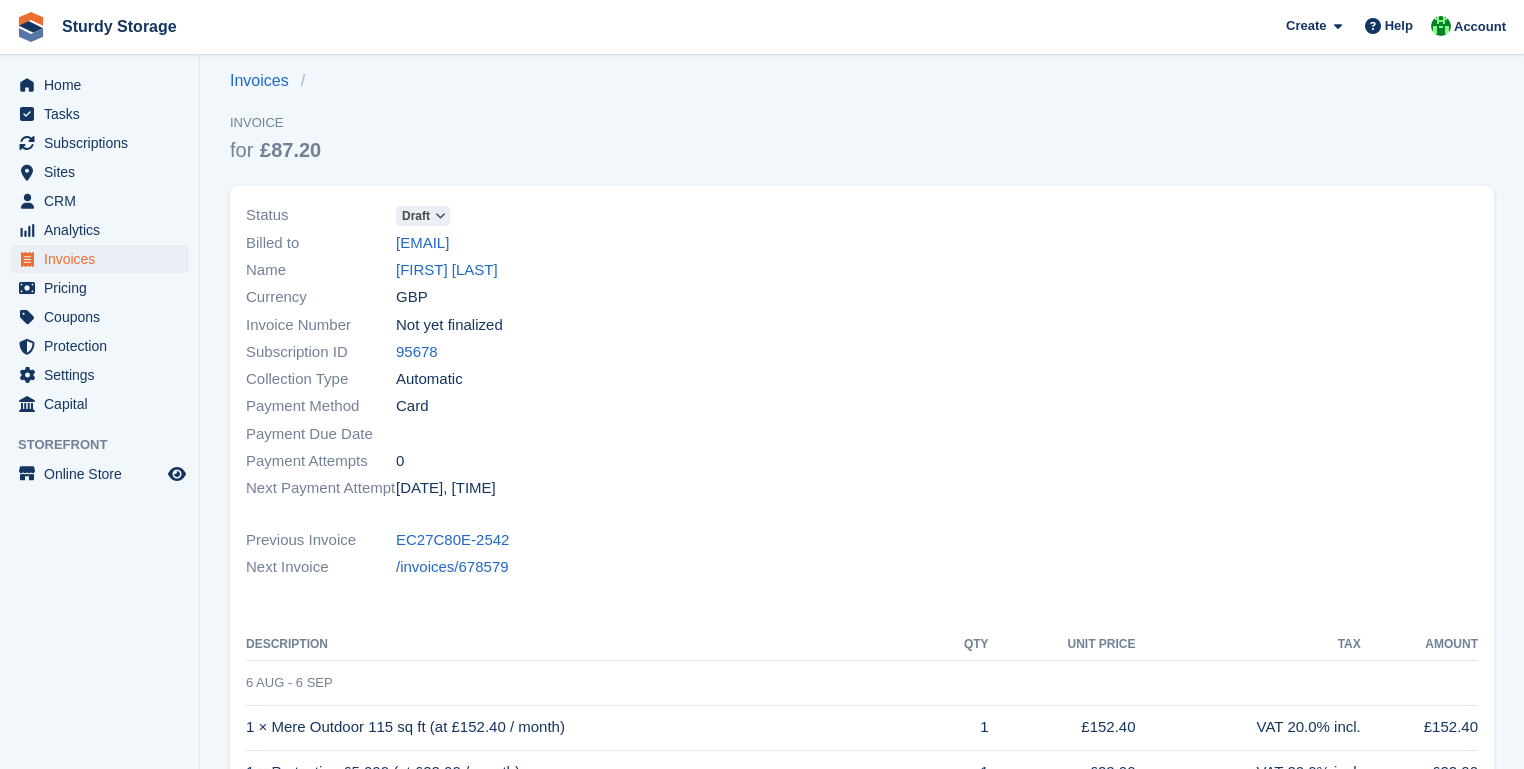 scroll, scrollTop: 0, scrollLeft: 0, axis: both 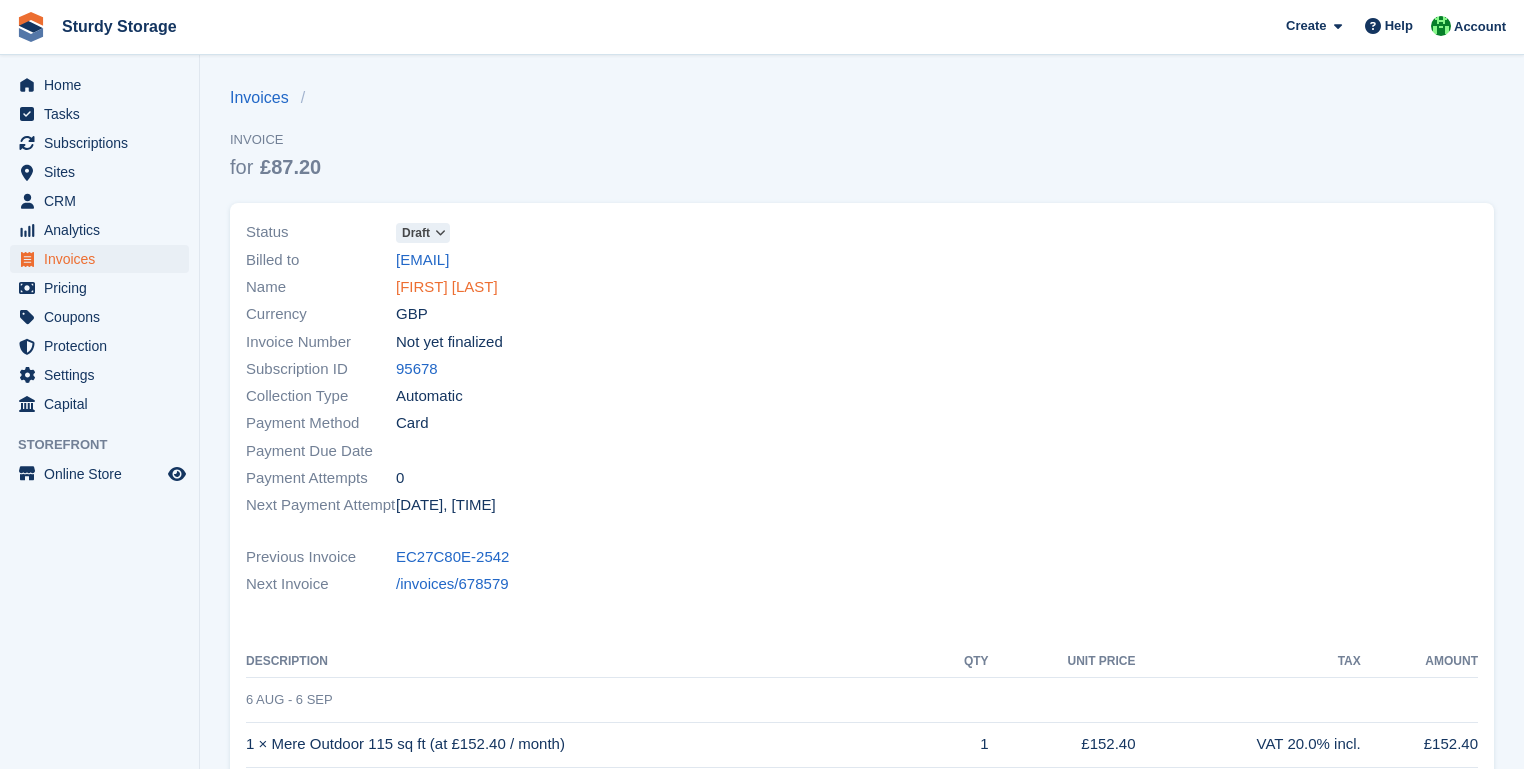 click on "[FIRST] [LAST]" at bounding box center [447, 287] 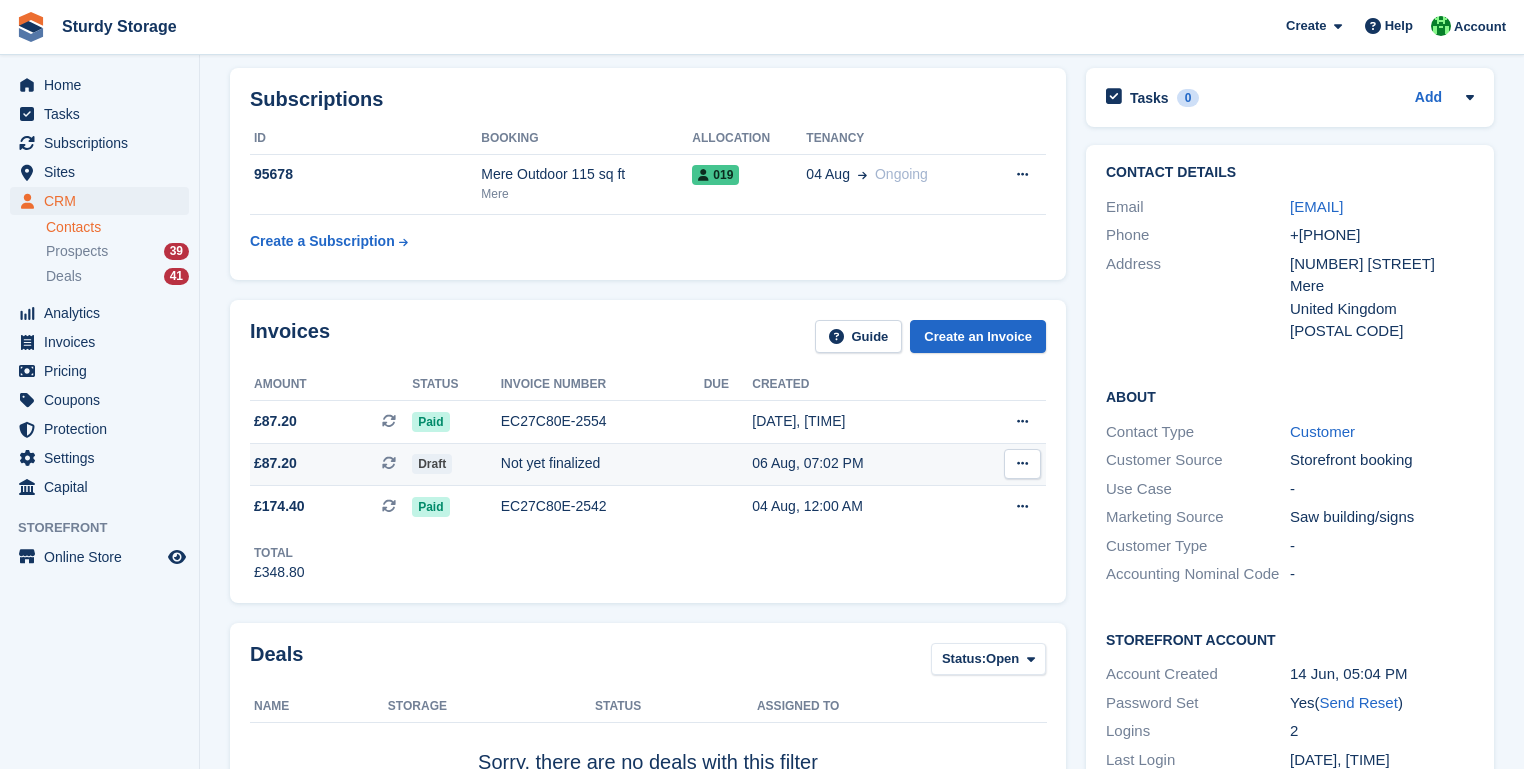 scroll, scrollTop: 0, scrollLeft: 0, axis: both 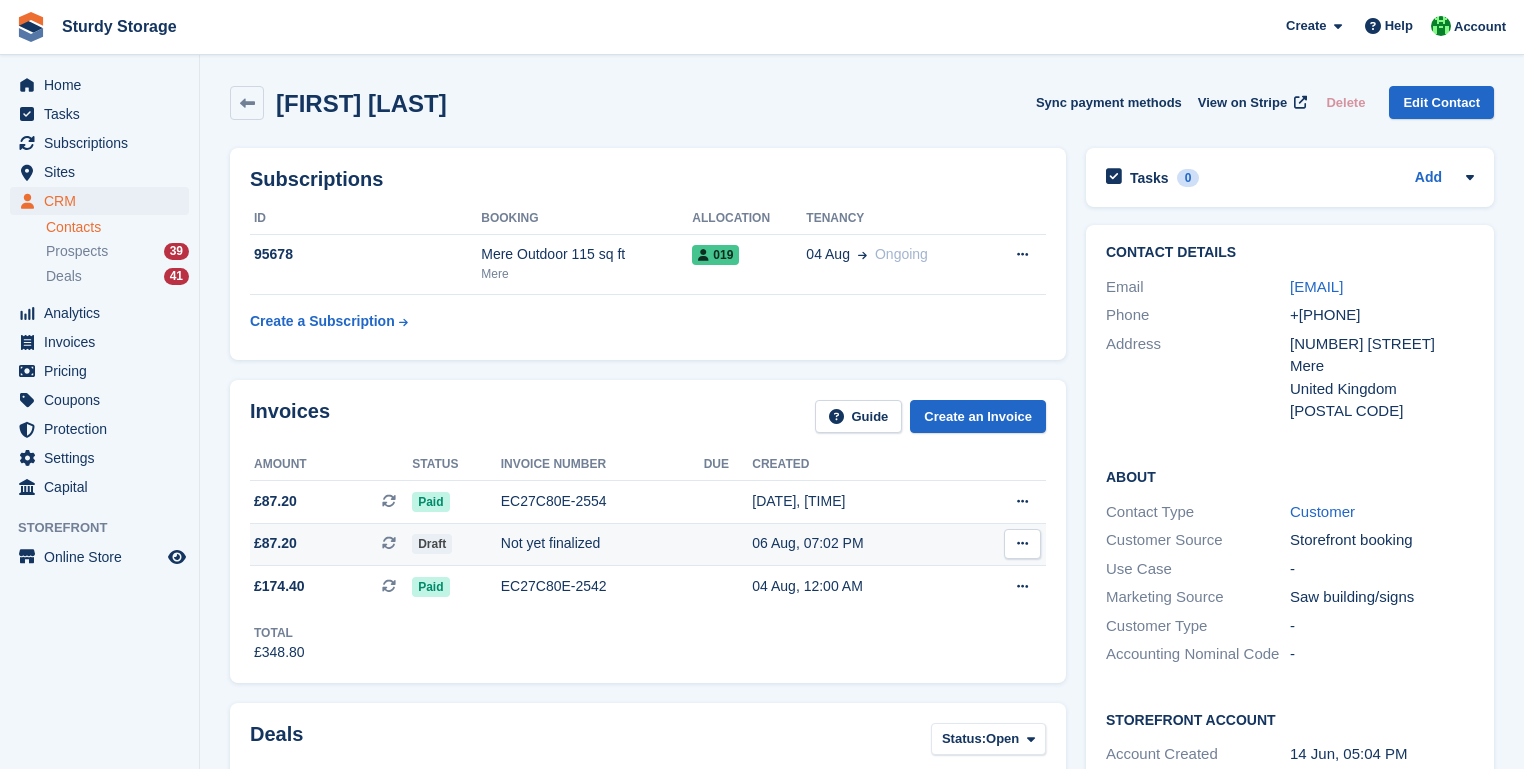 click at bounding box center (1022, 543) 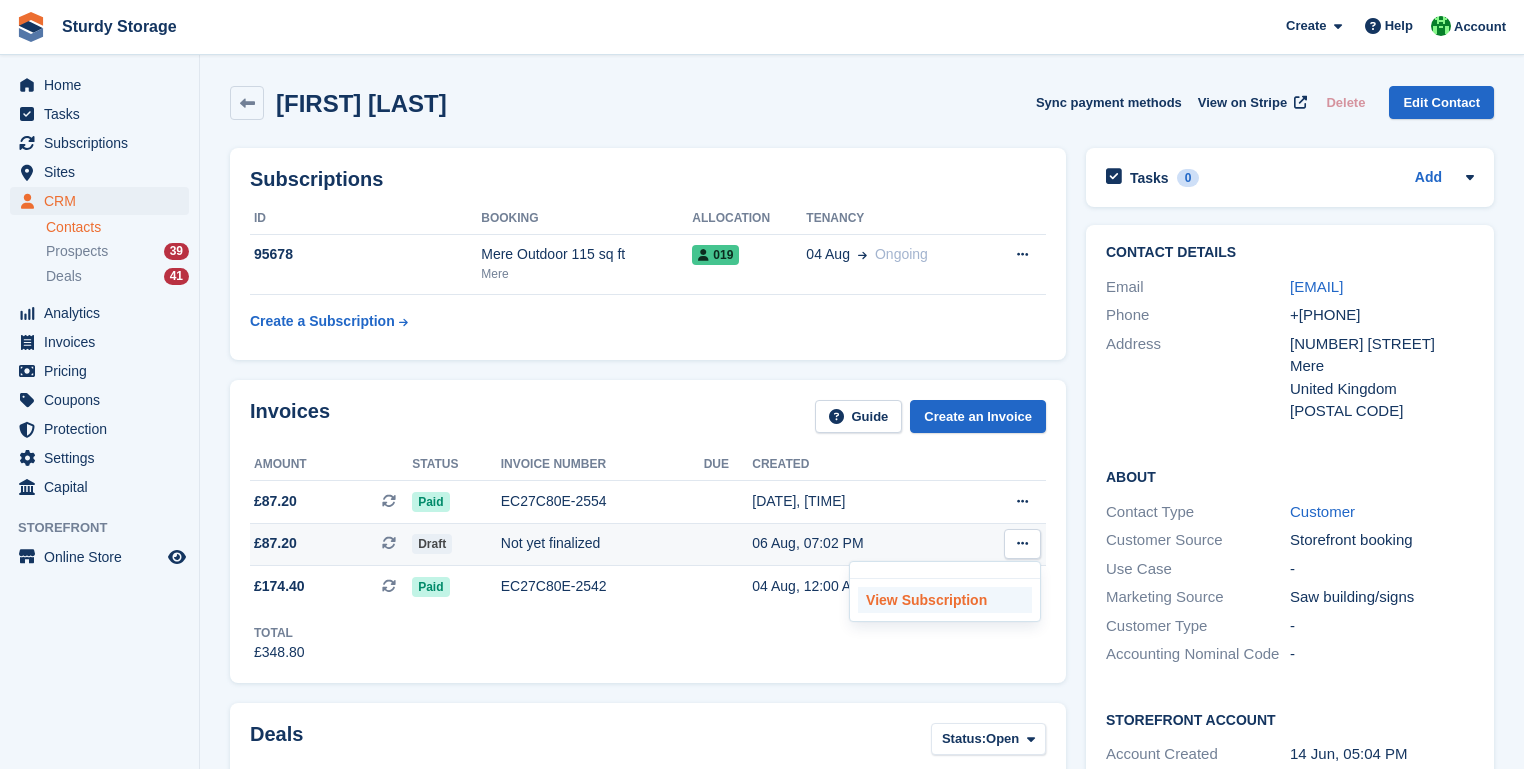 click on "View Subscription" at bounding box center [945, 600] 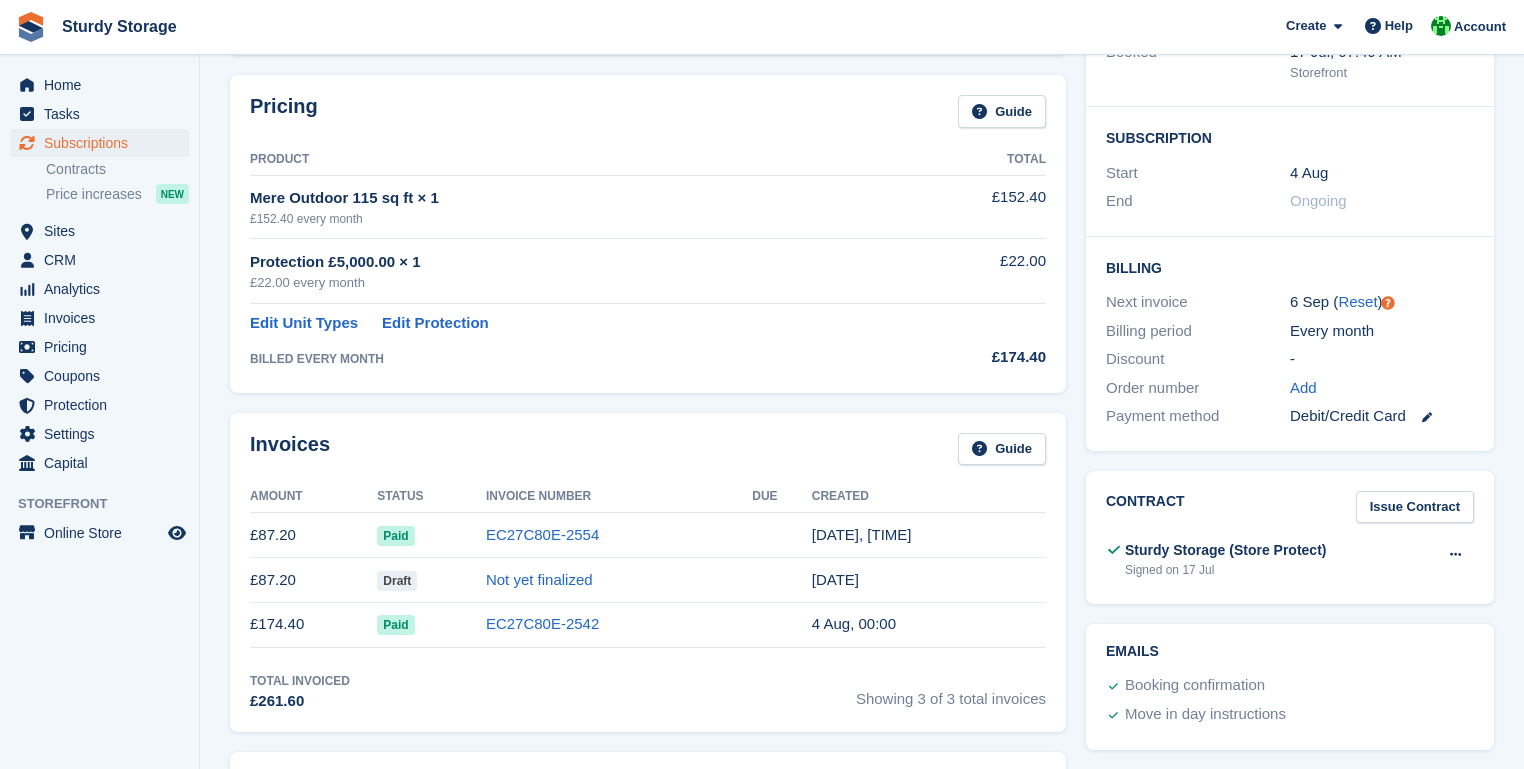 scroll, scrollTop: 320, scrollLeft: 0, axis: vertical 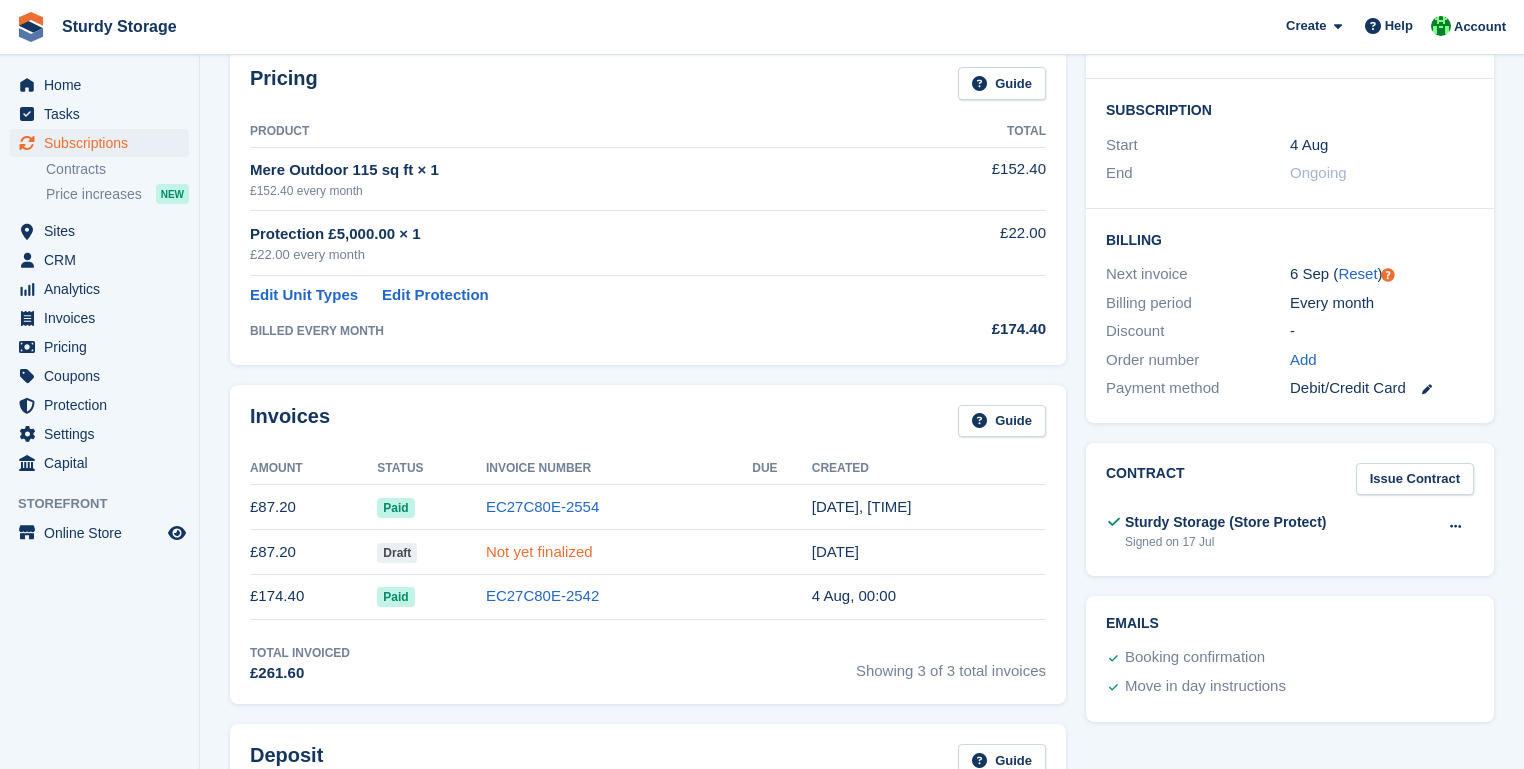 click on "Not yet finalized" at bounding box center [539, 551] 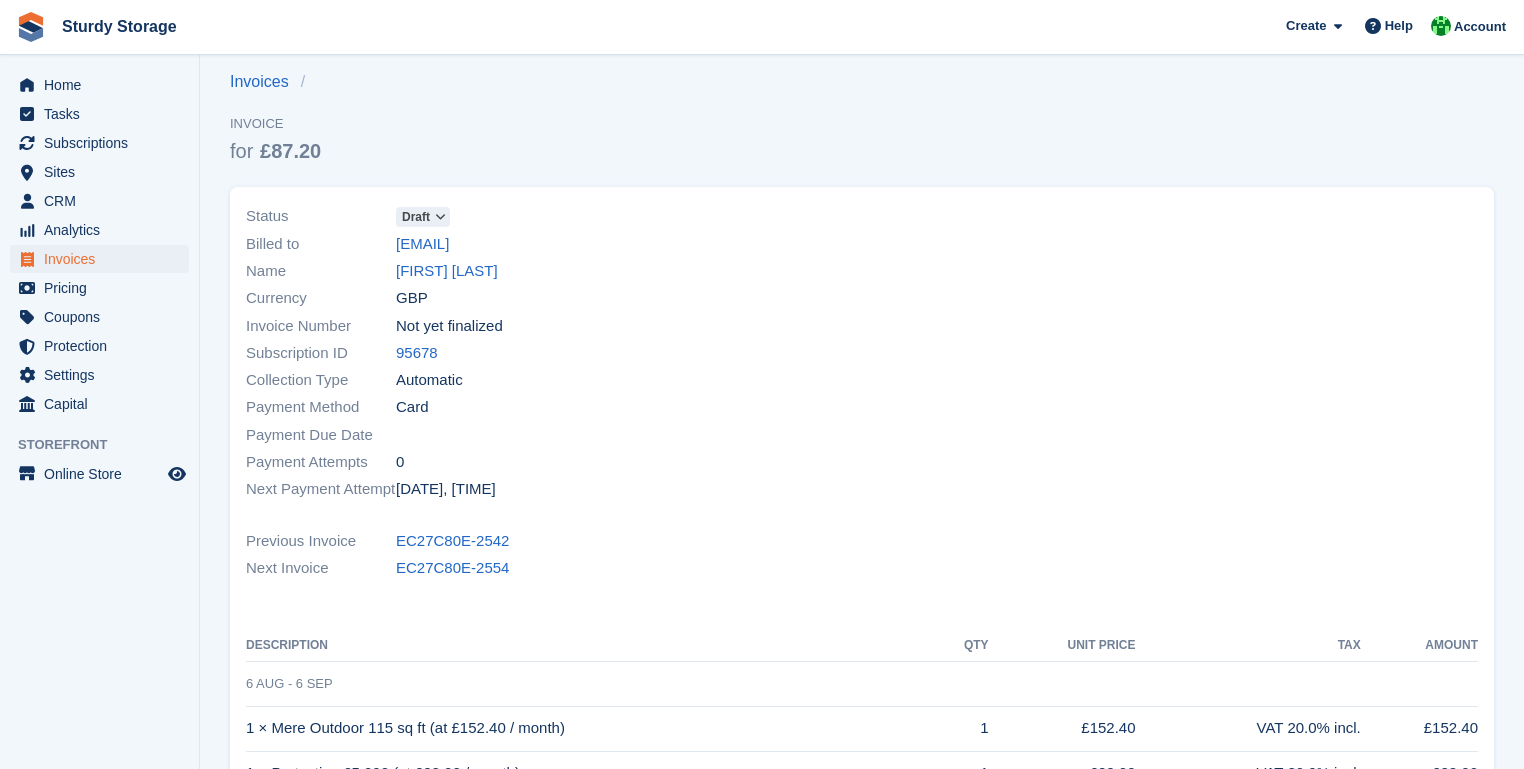scroll, scrollTop: 0, scrollLeft: 0, axis: both 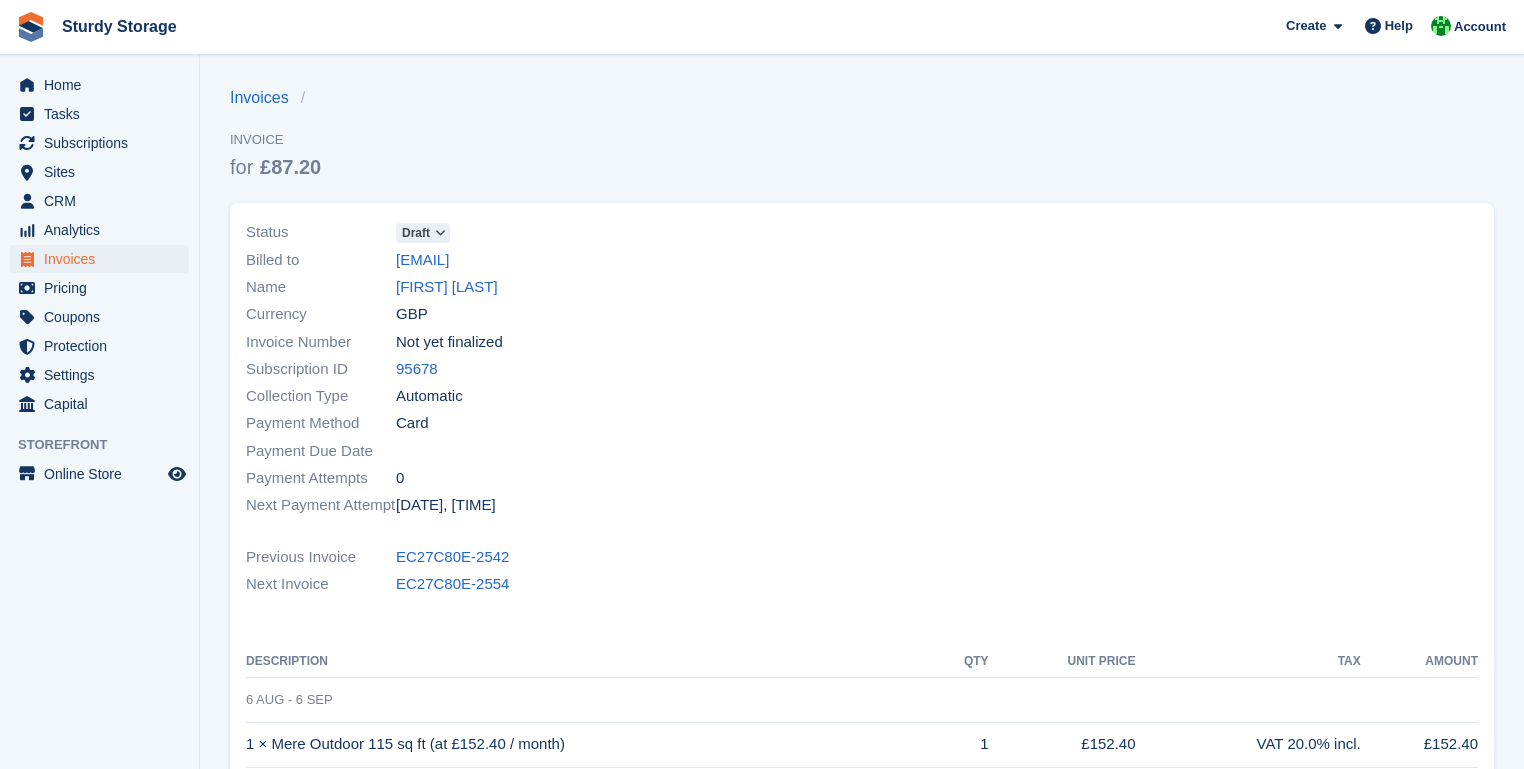 click at bounding box center [440, 233] 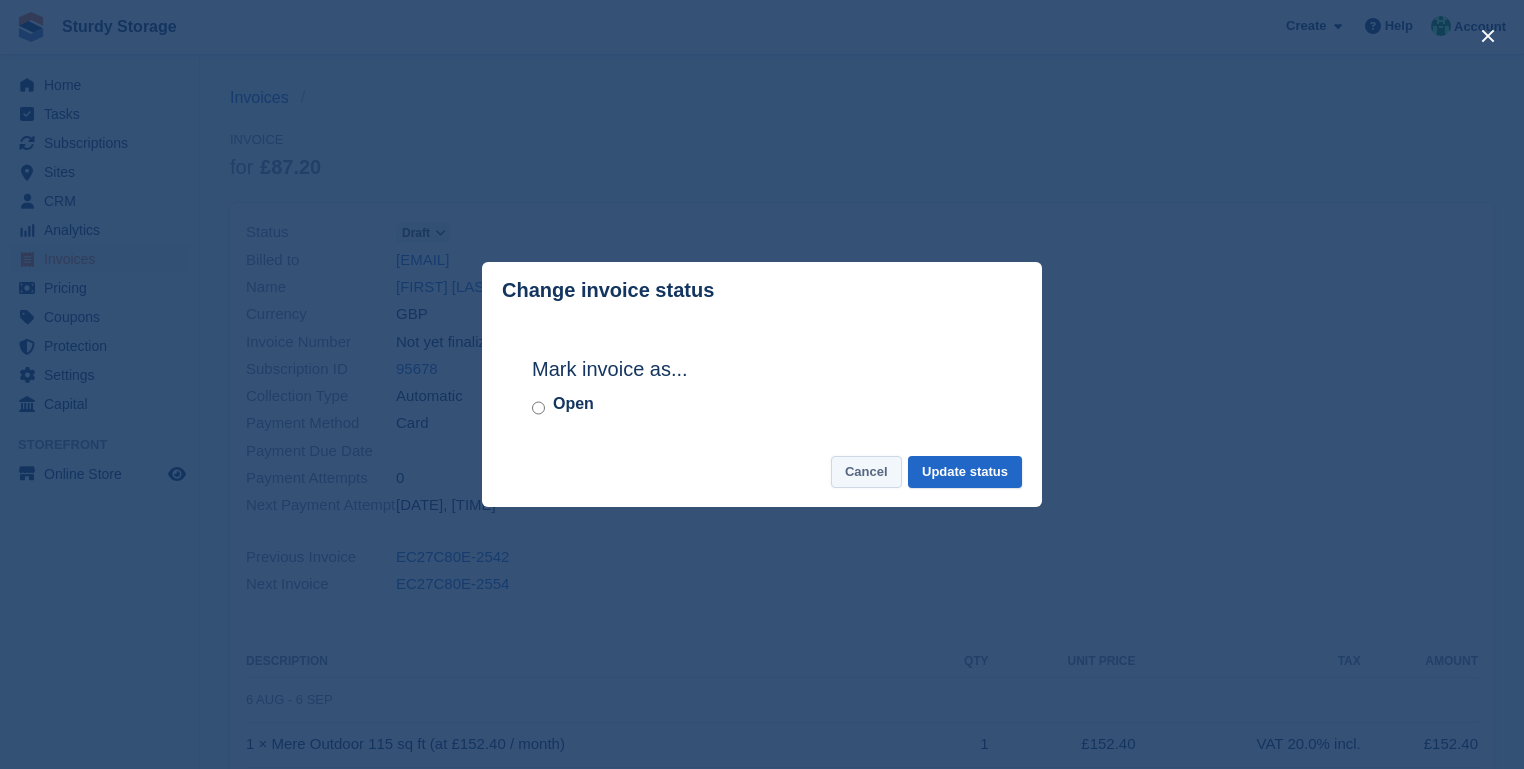 click on "Cancel" at bounding box center (866, 472) 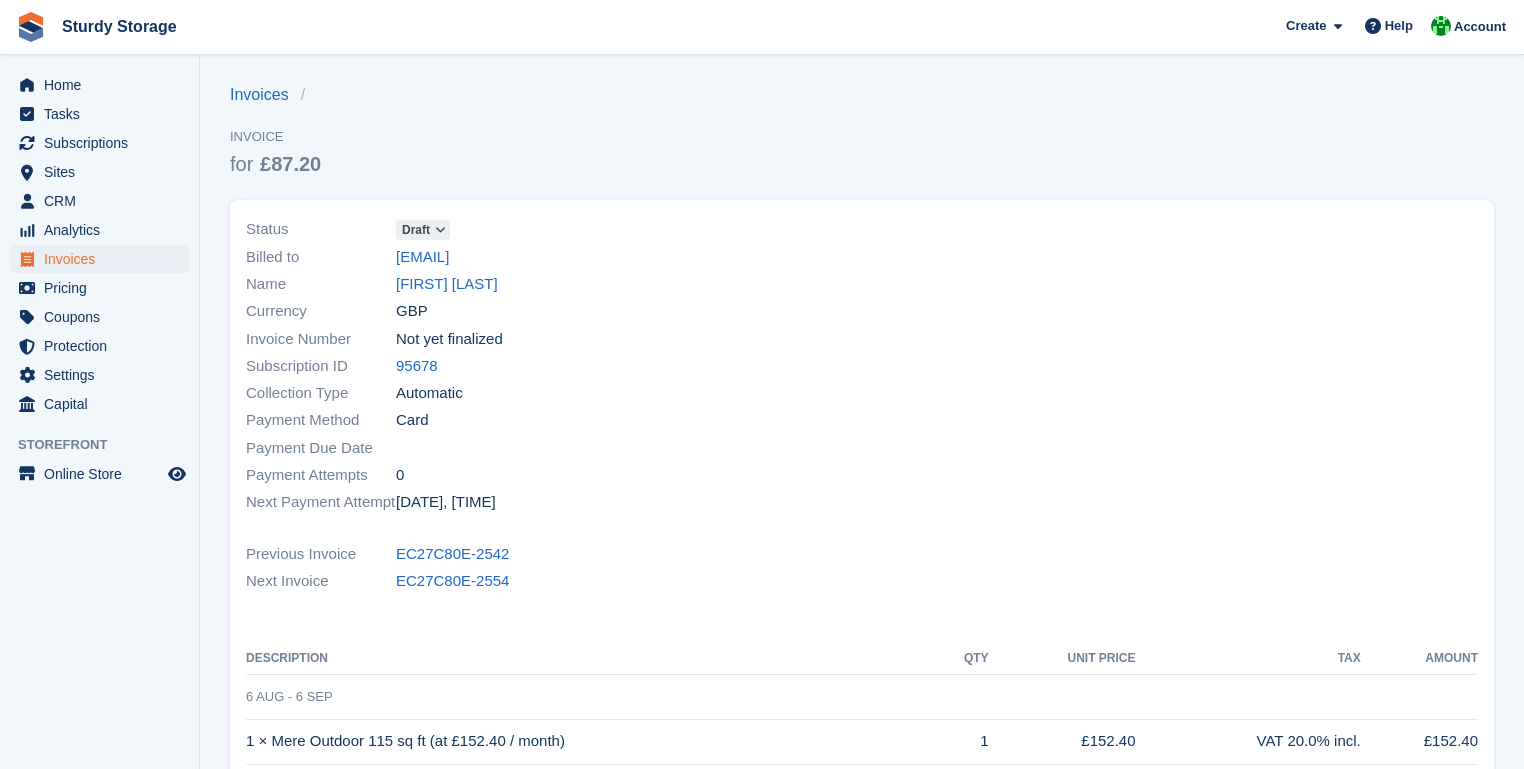 scroll, scrollTop: 0, scrollLeft: 0, axis: both 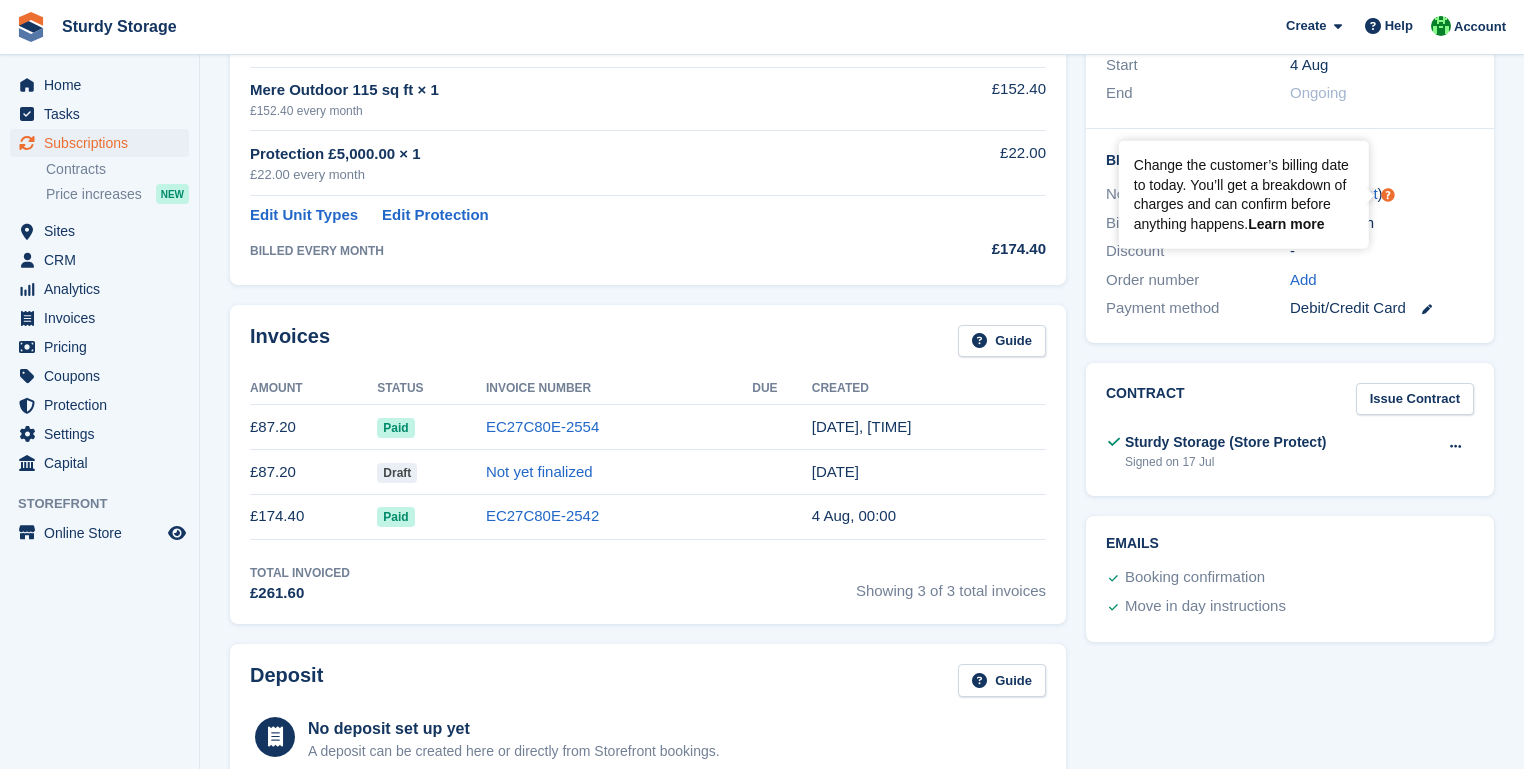 click on "Learn more" at bounding box center [1286, 224] 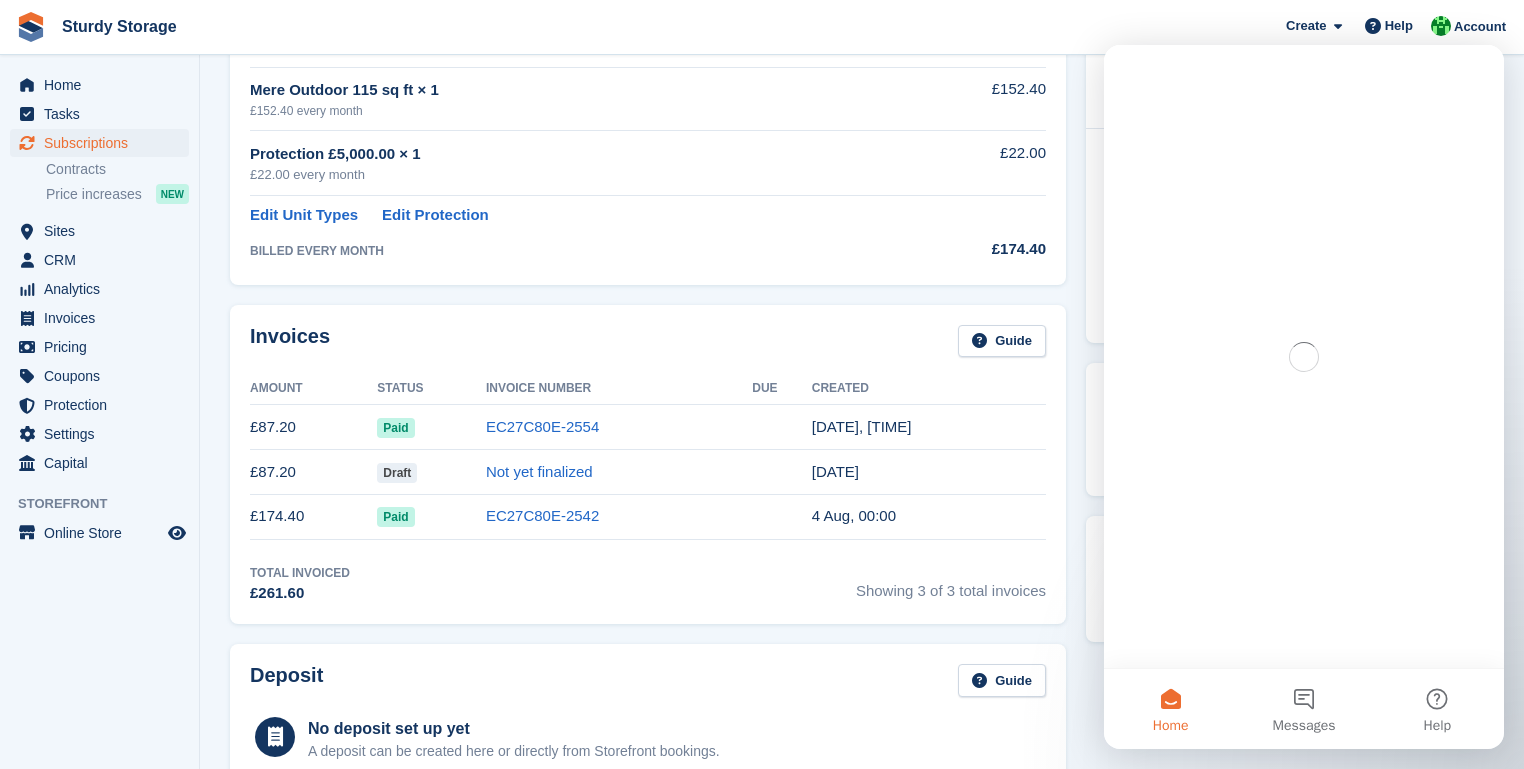 scroll, scrollTop: 0, scrollLeft: 0, axis: both 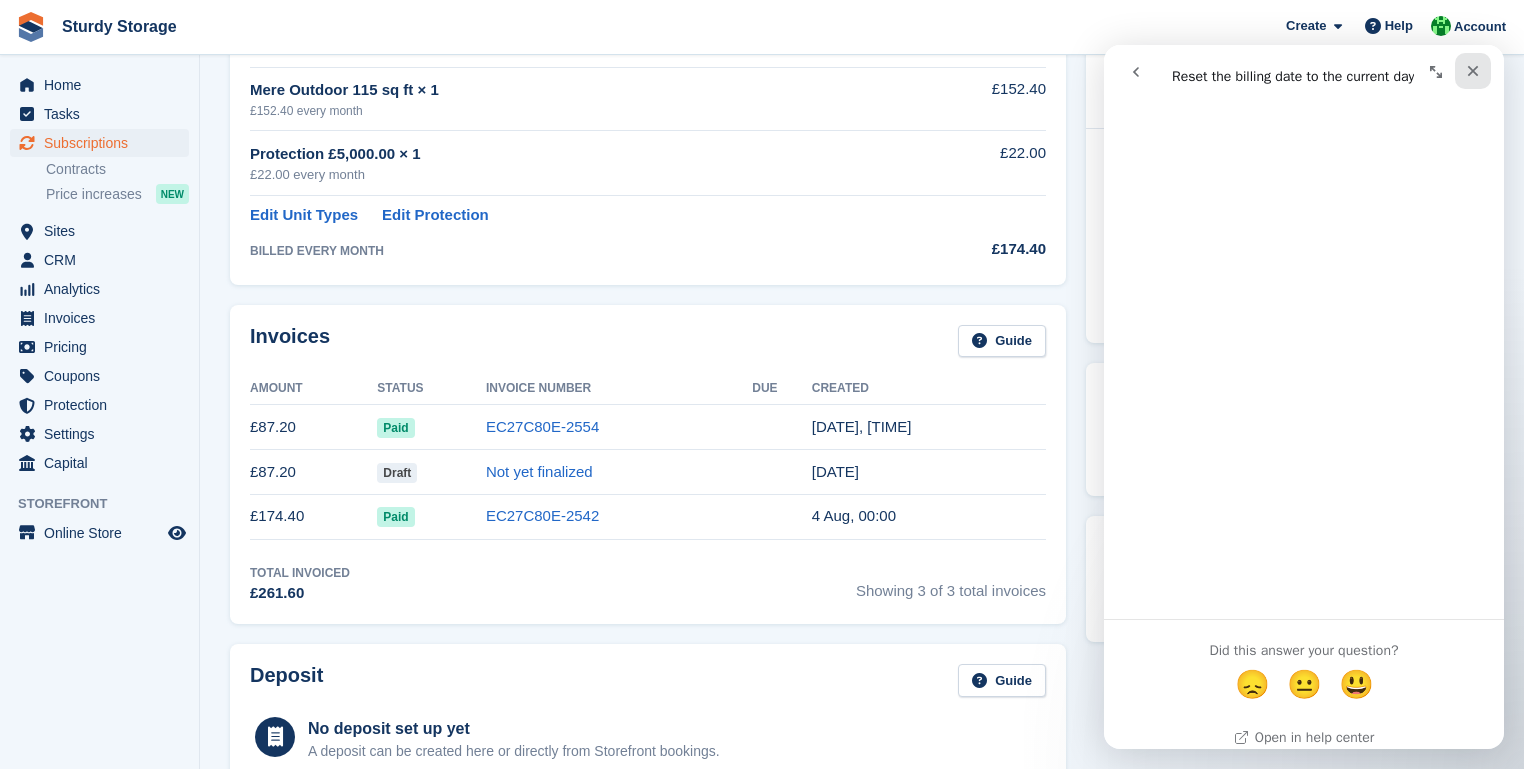 click 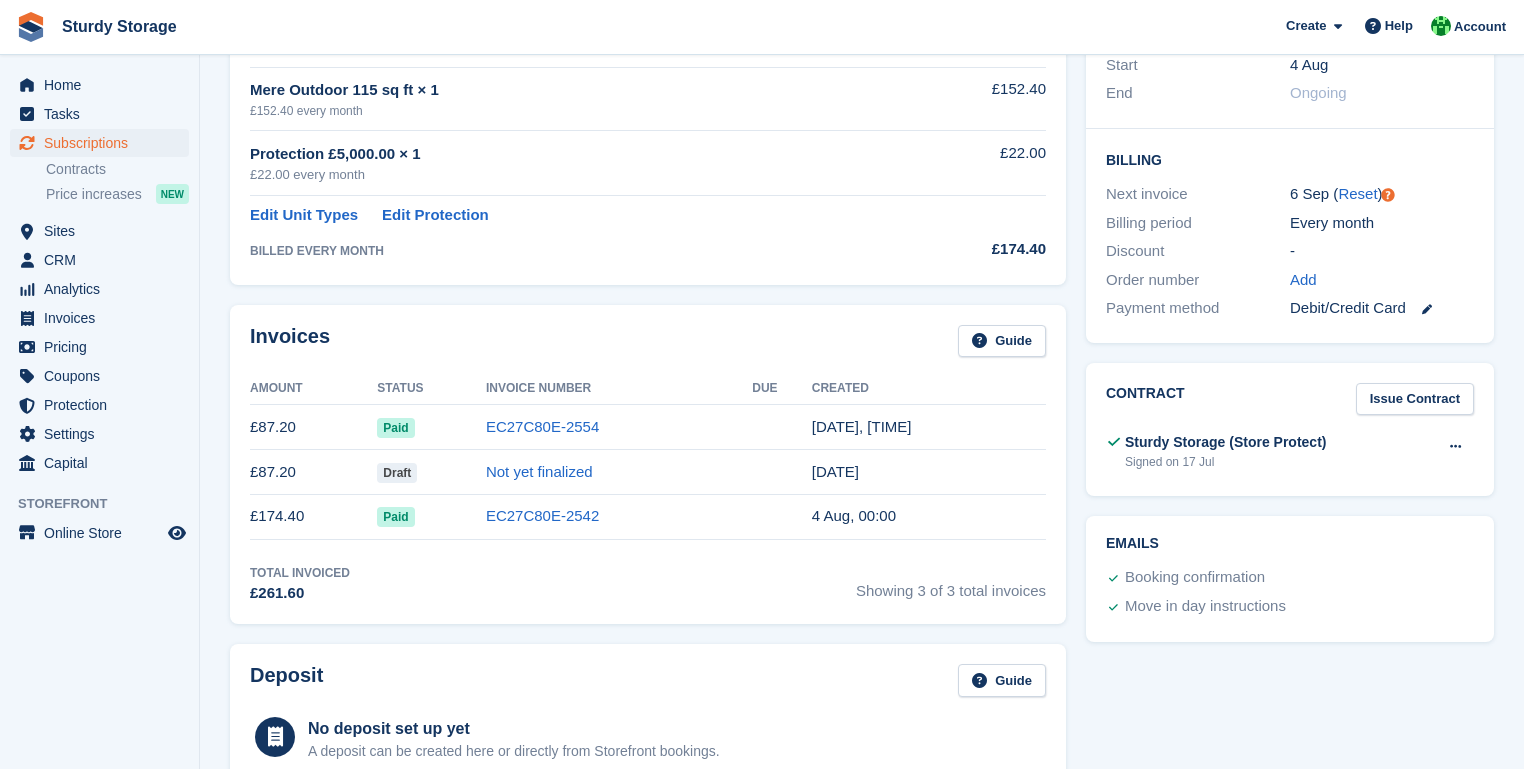 scroll, scrollTop: 0, scrollLeft: 0, axis: both 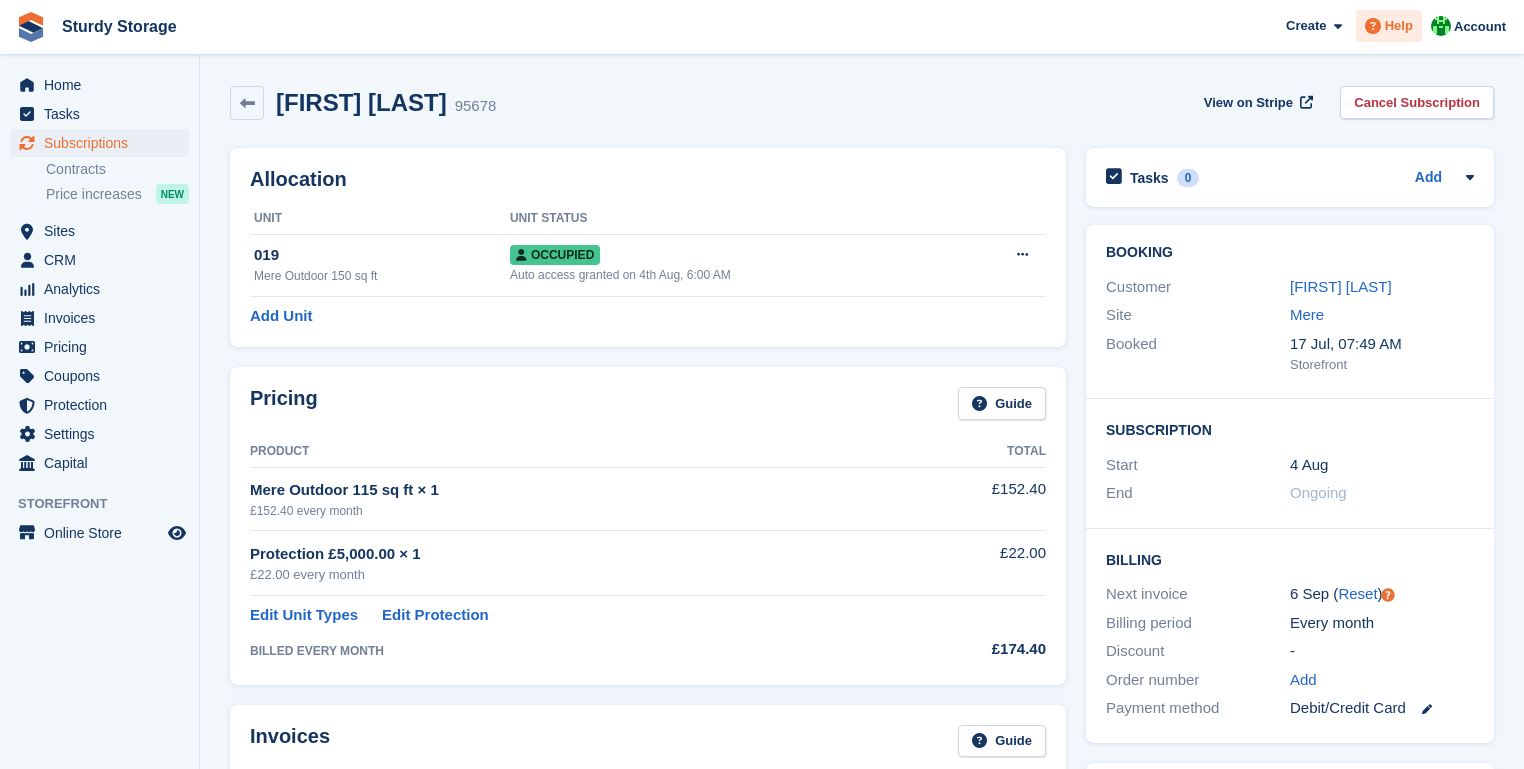 click on "Help" at bounding box center (1399, 26) 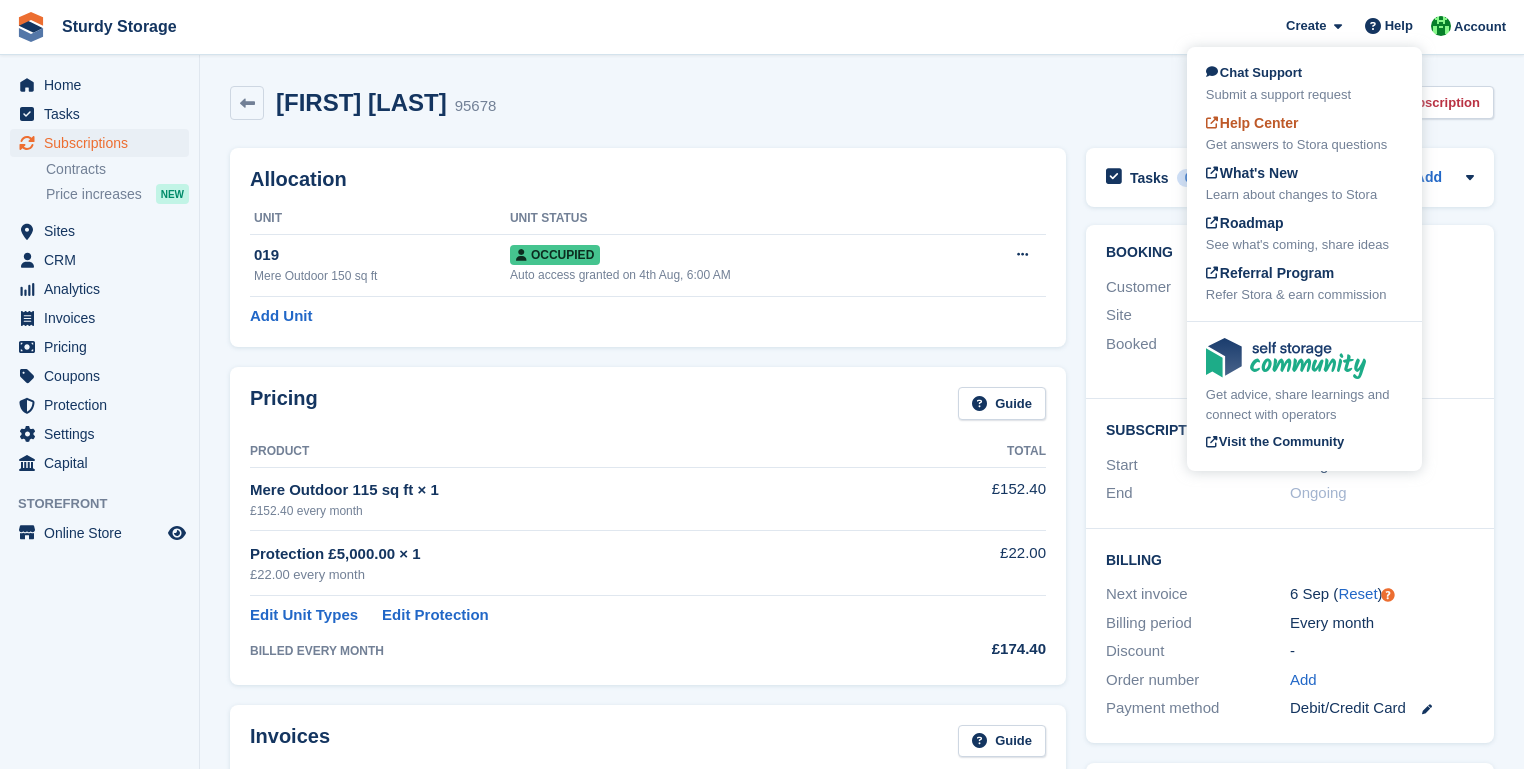 click on "Help Center" at bounding box center [1252, 123] 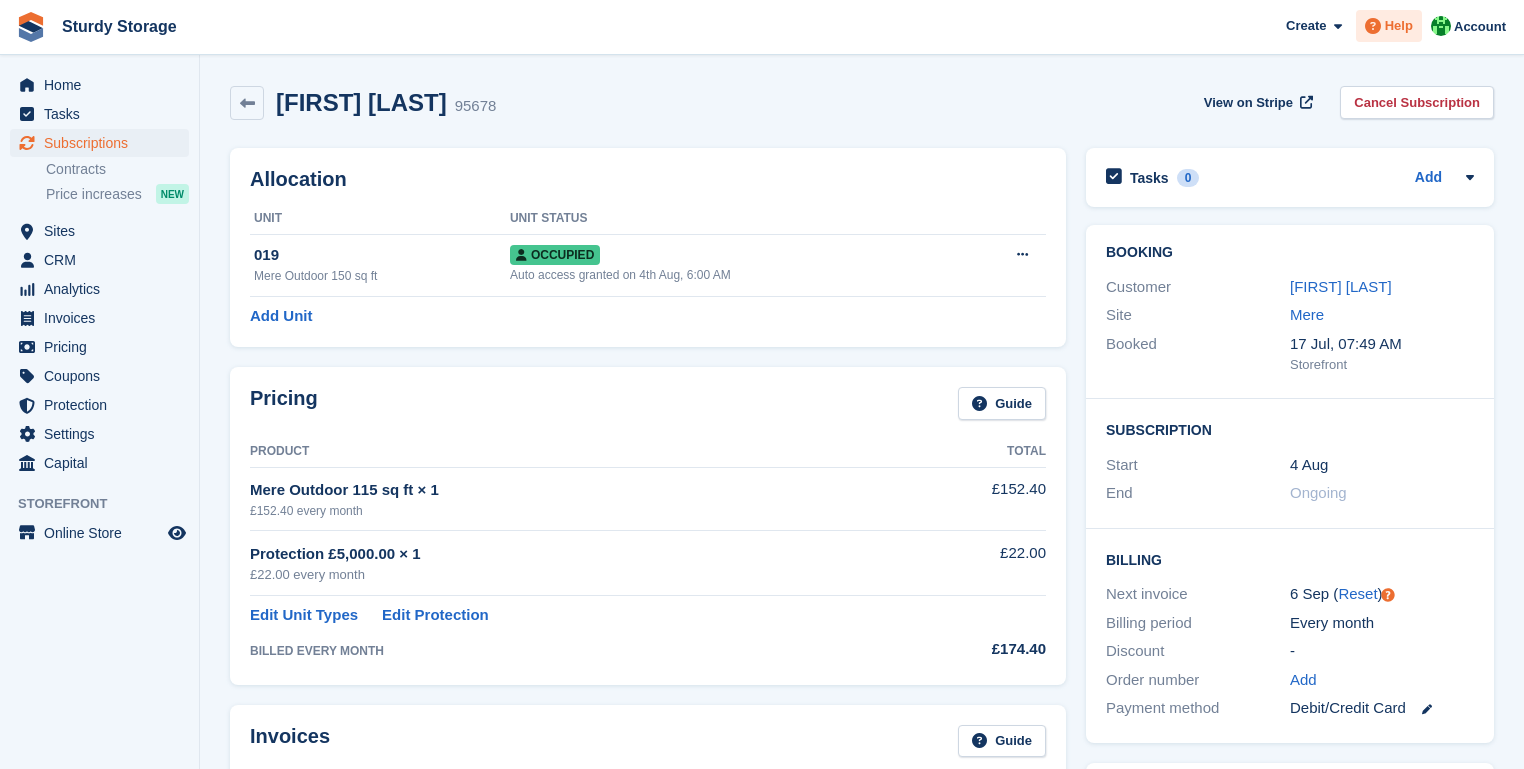 click at bounding box center (1373, 26) 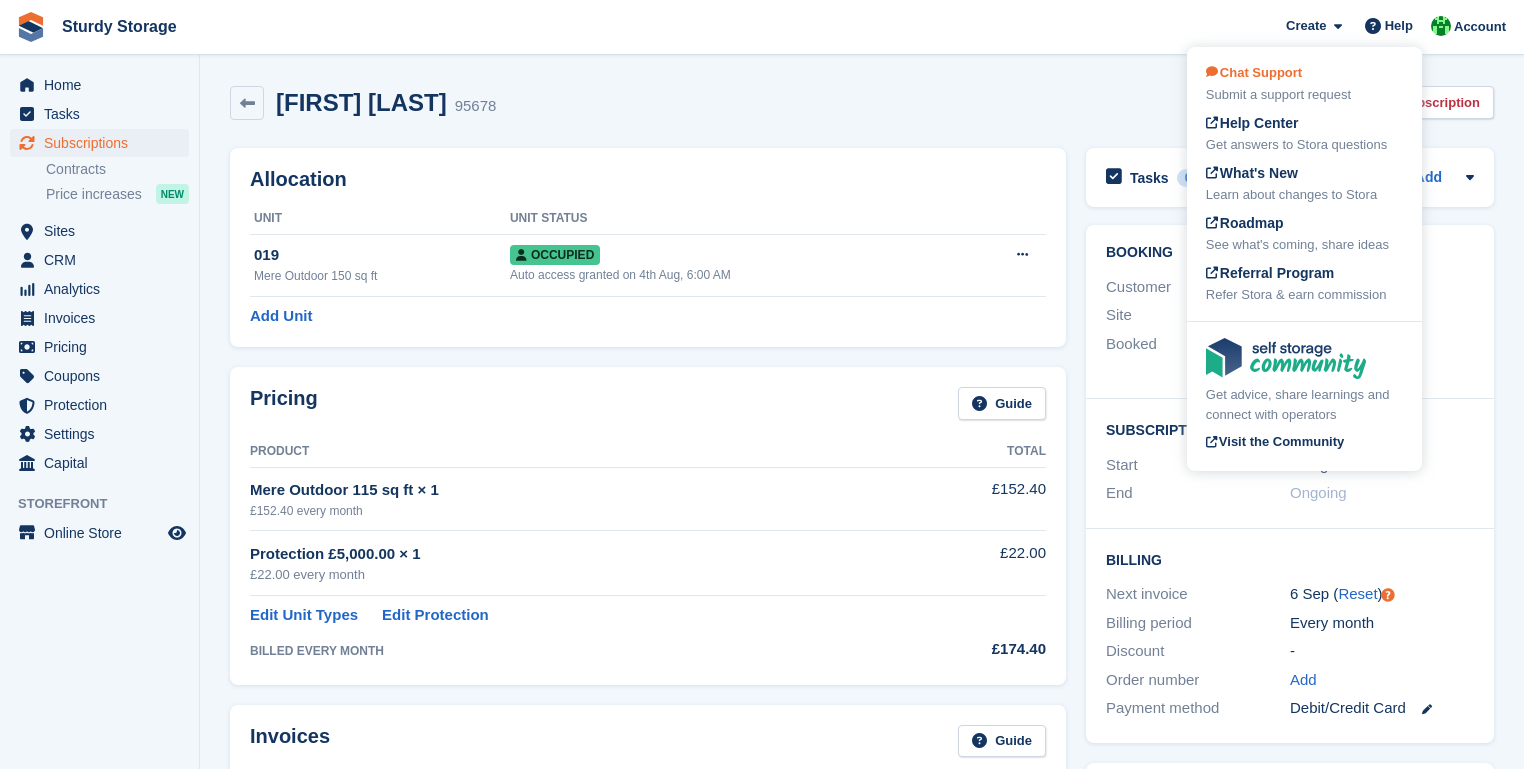 click on "Chat Support" at bounding box center (1254, 72) 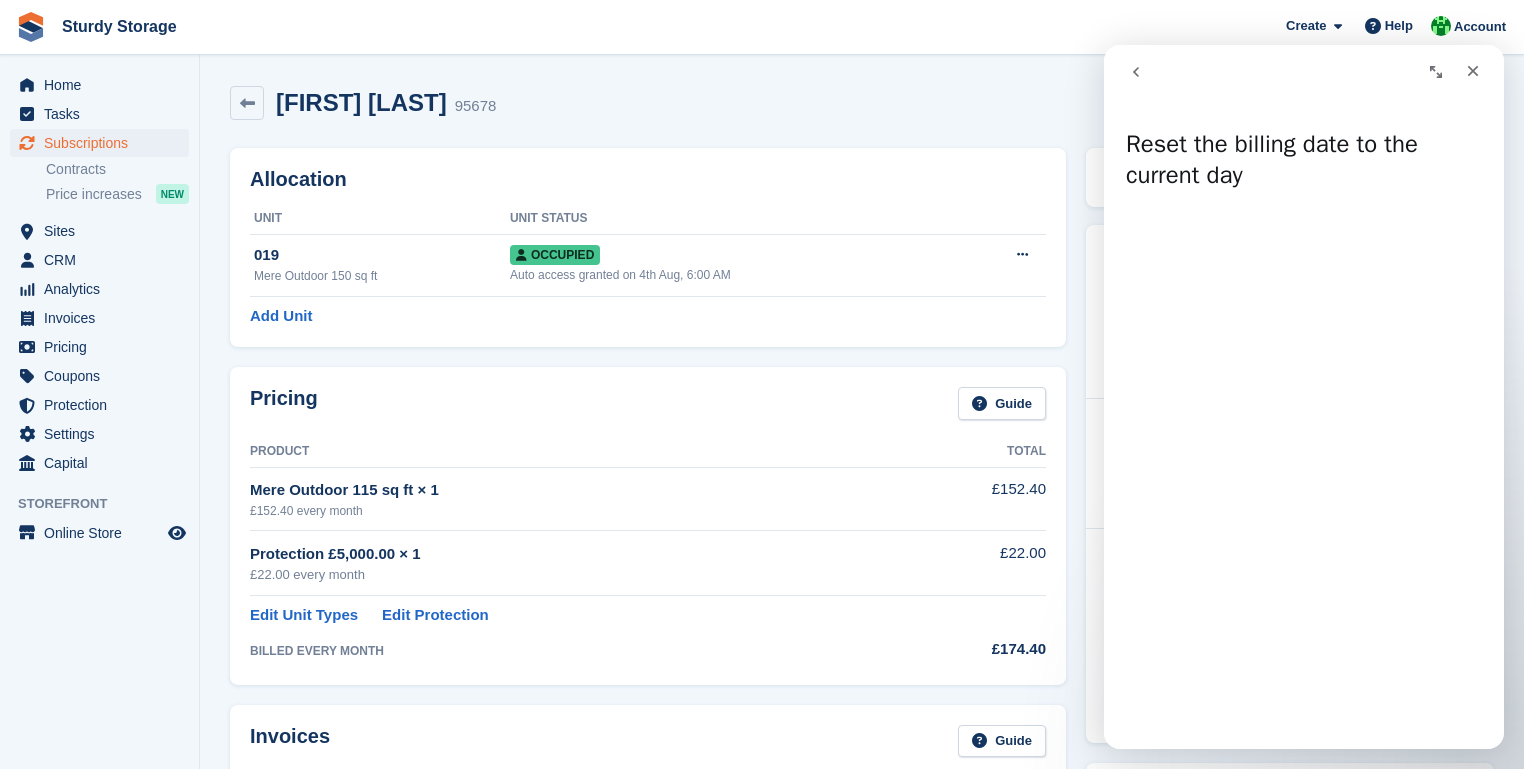 click 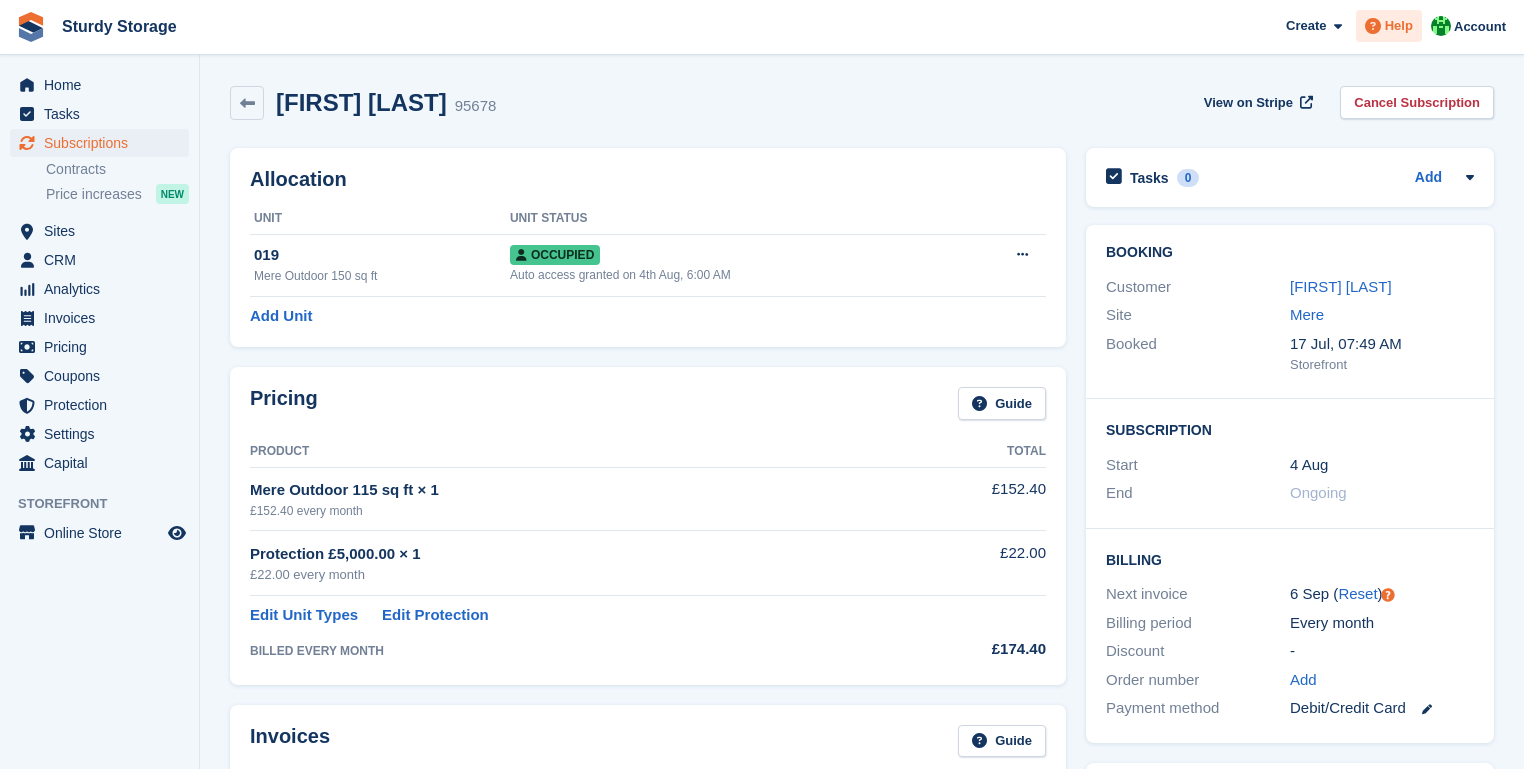 click on "Help" at bounding box center [1399, 26] 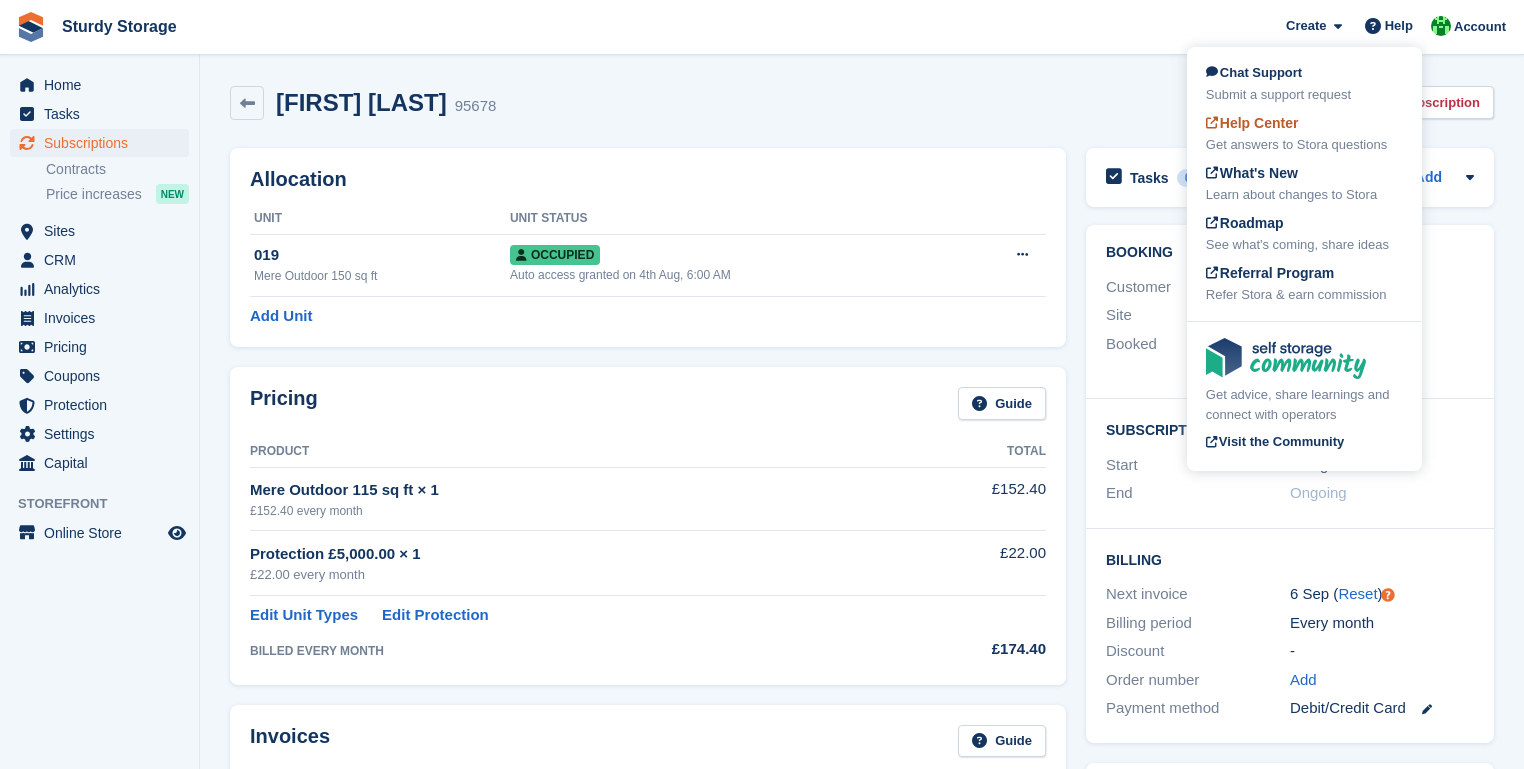 click on "Help Center" at bounding box center [1252, 123] 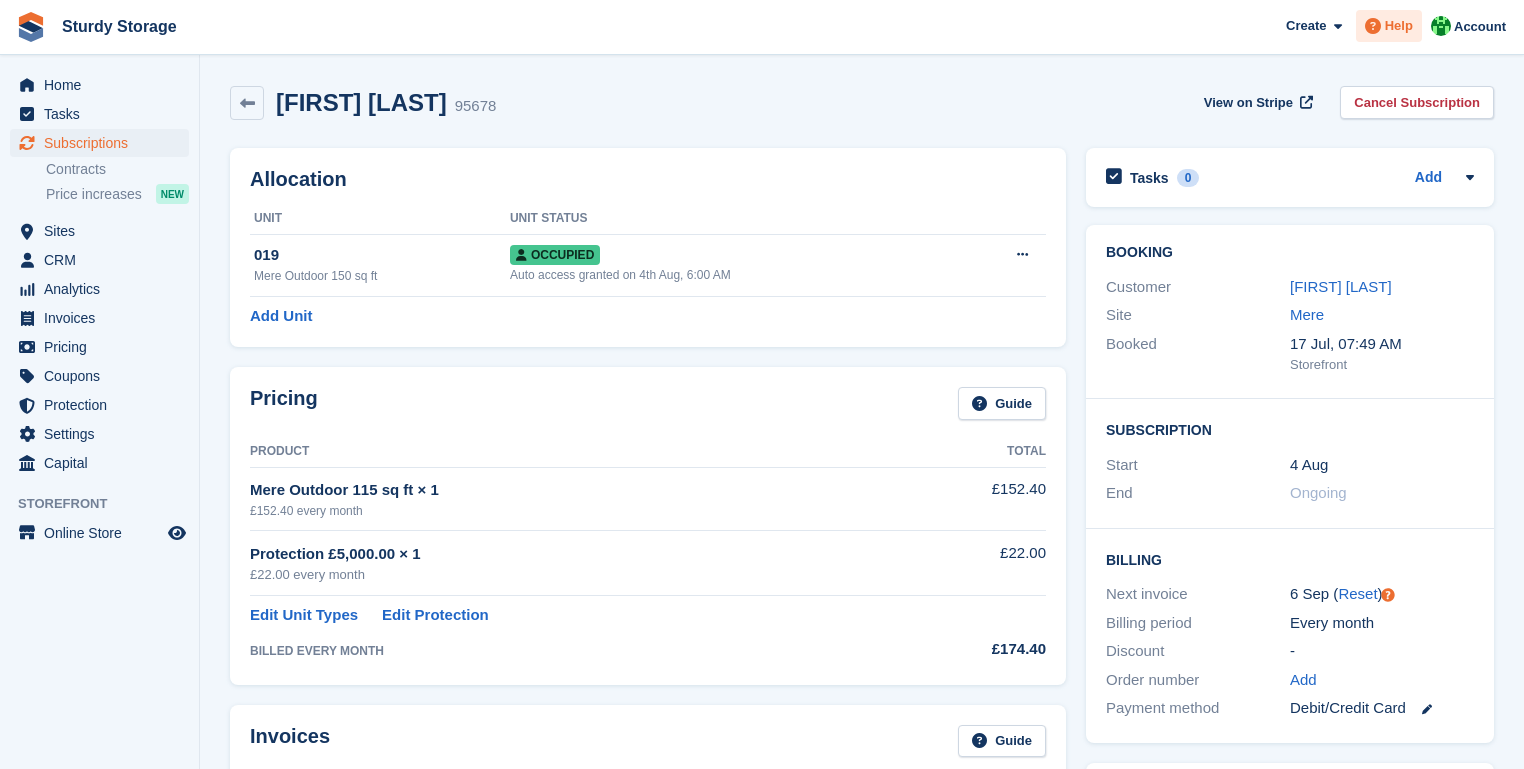 click at bounding box center [1373, 26] 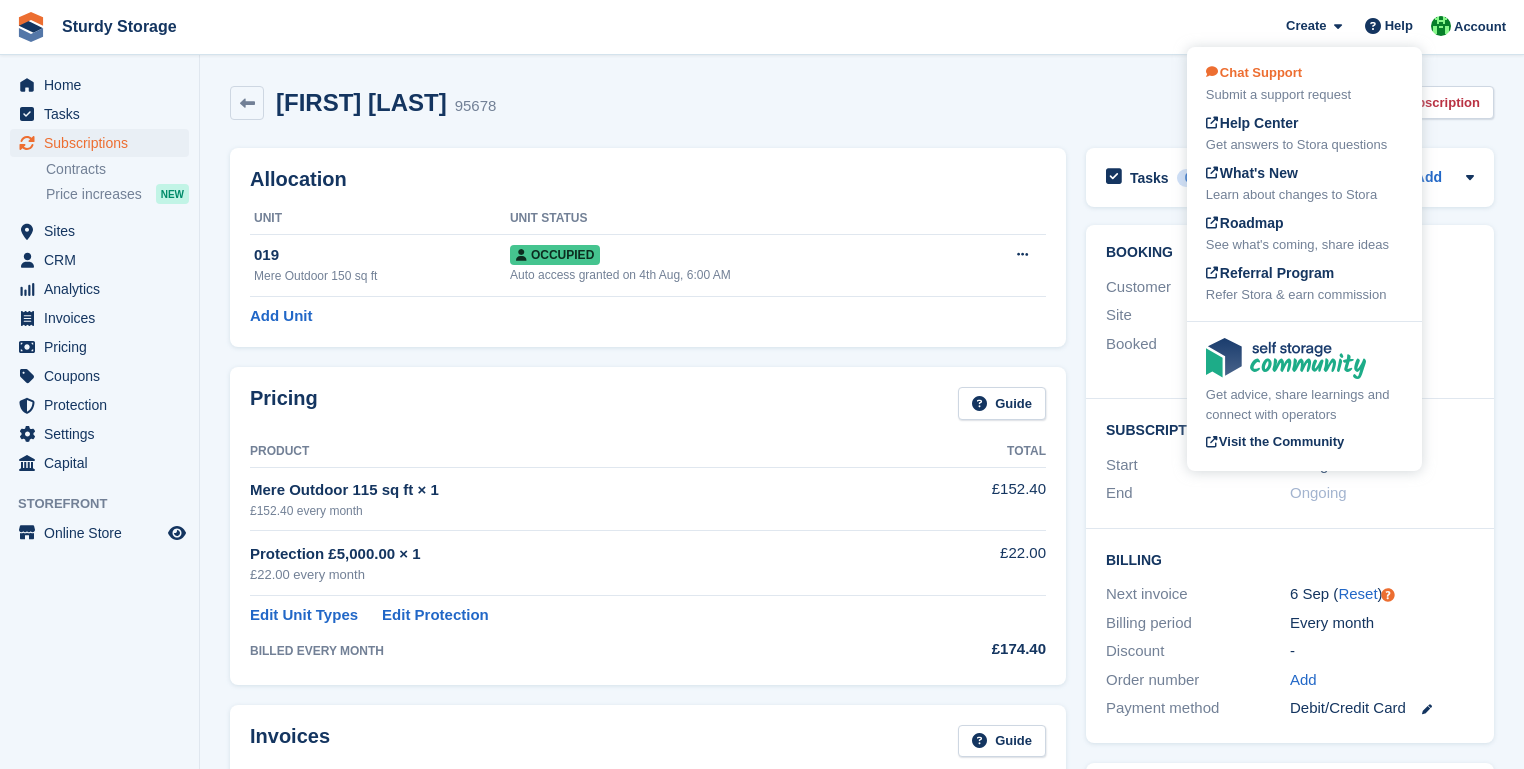 click on "Chat Support" at bounding box center (1254, 72) 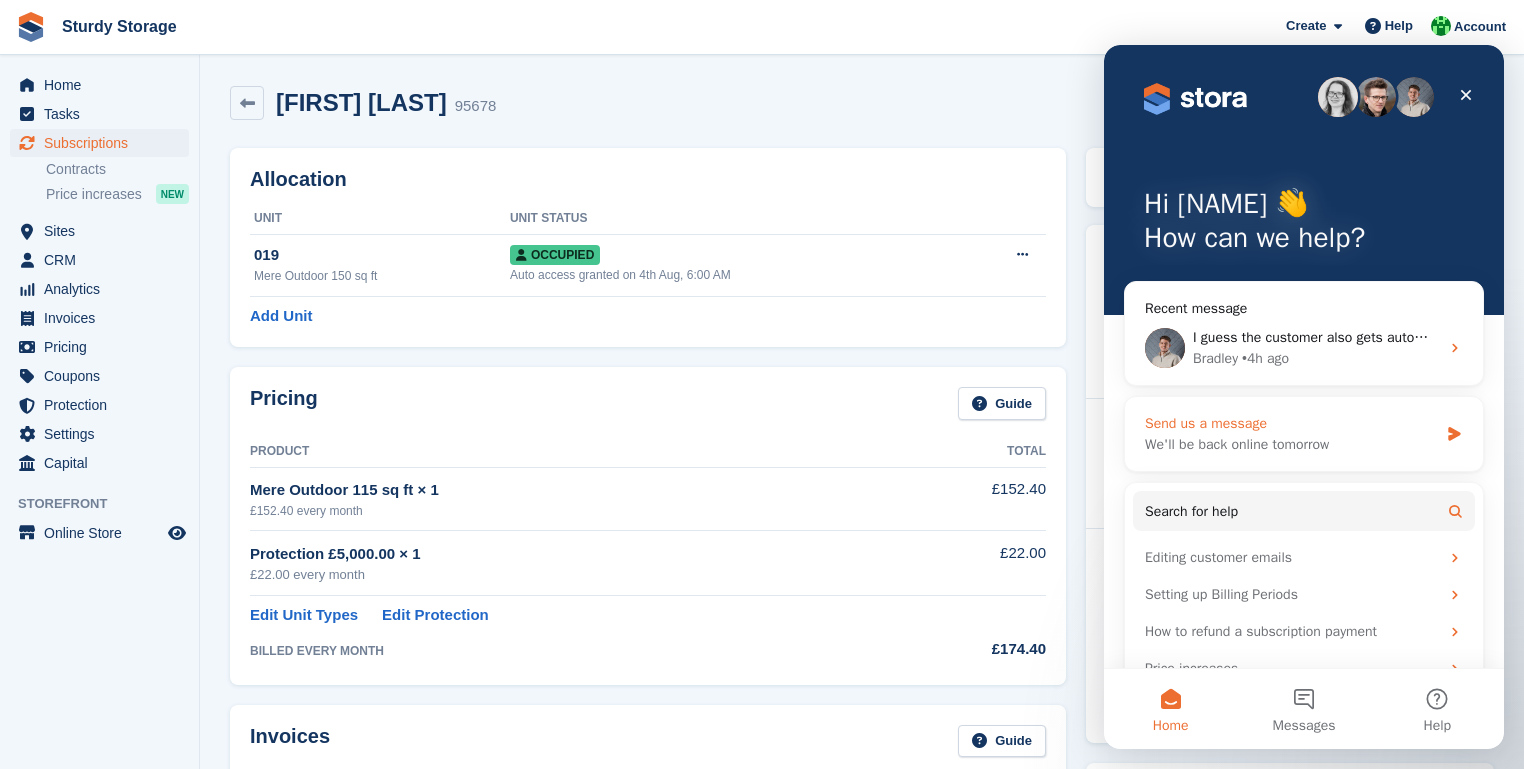 click 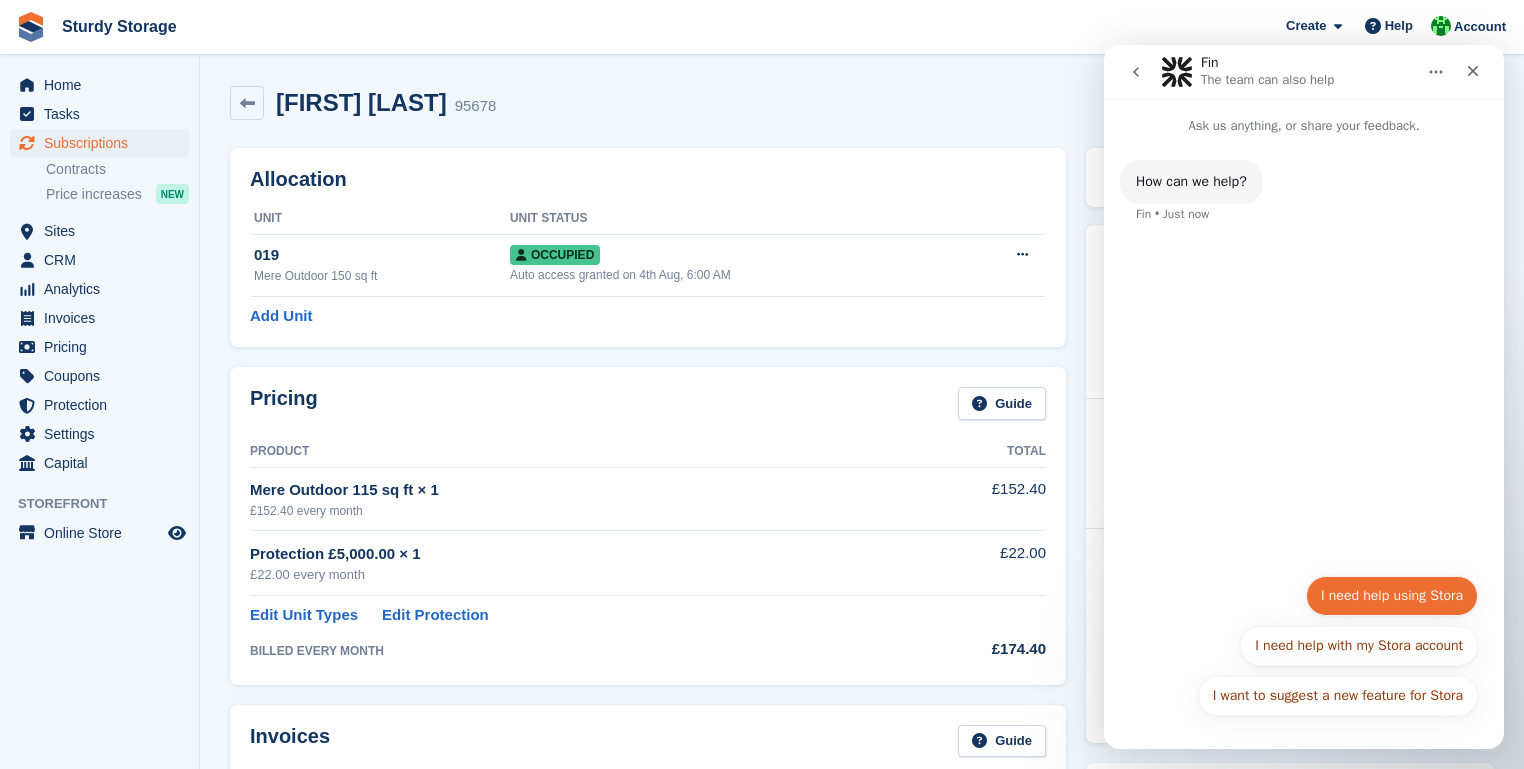 click on "I need help using Stora" at bounding box center (1392, 596) 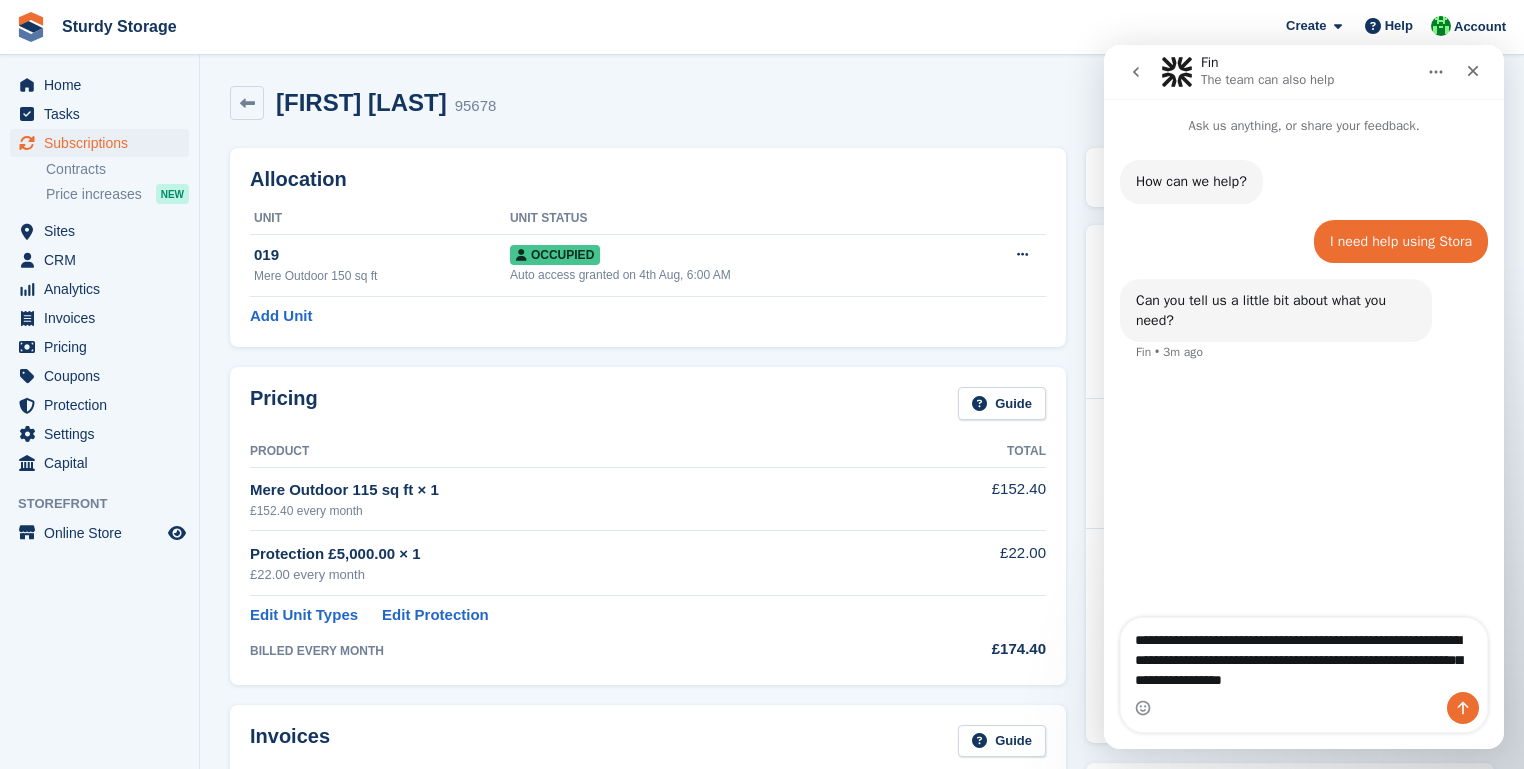 drag, startPoint x: 1317, startPoint y: 660, endPoint x: 1361, endPoint y: 664, distance: 44.181442 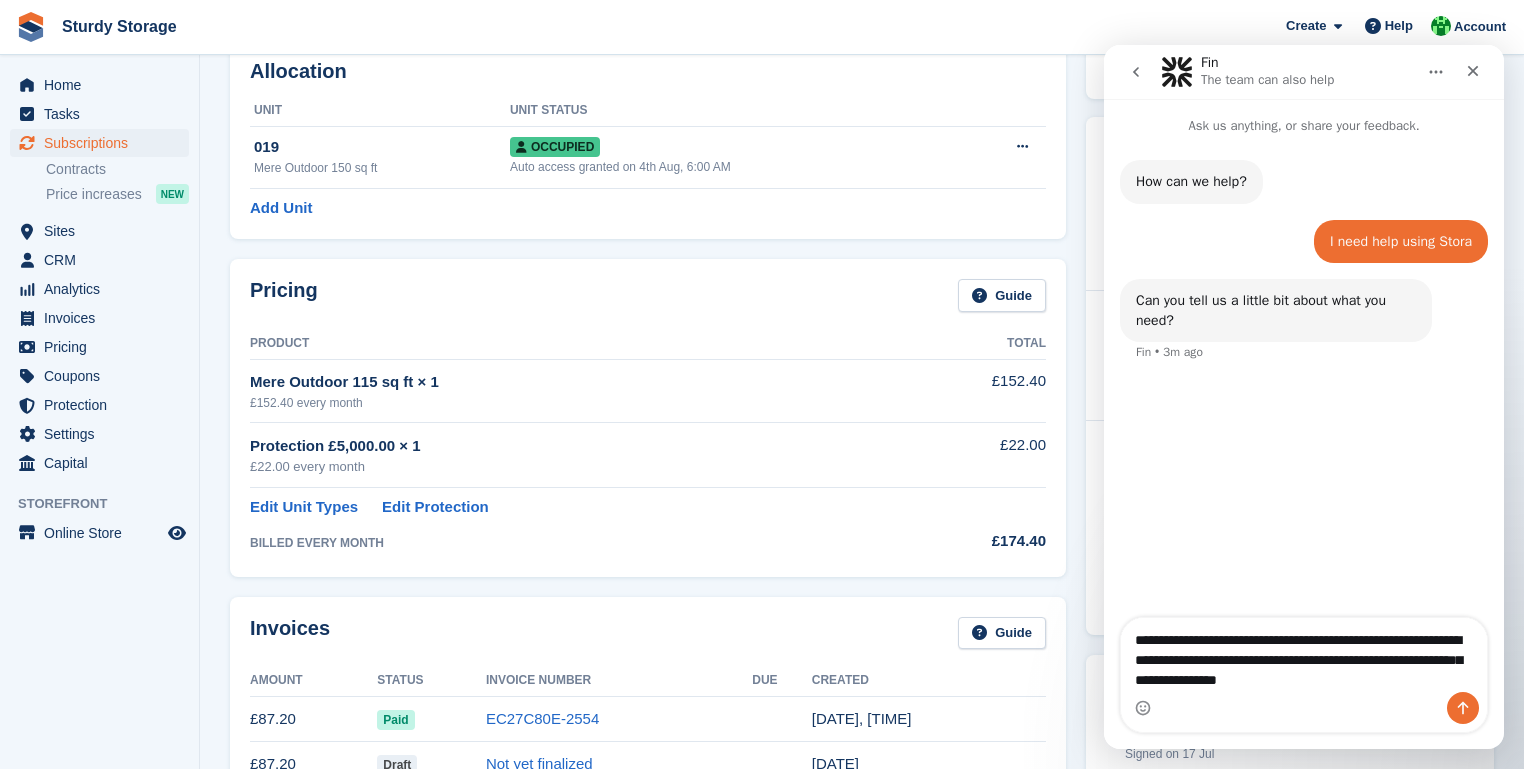 scroll, scrollTop: 240, scrollLeft: 0, axis: vertical 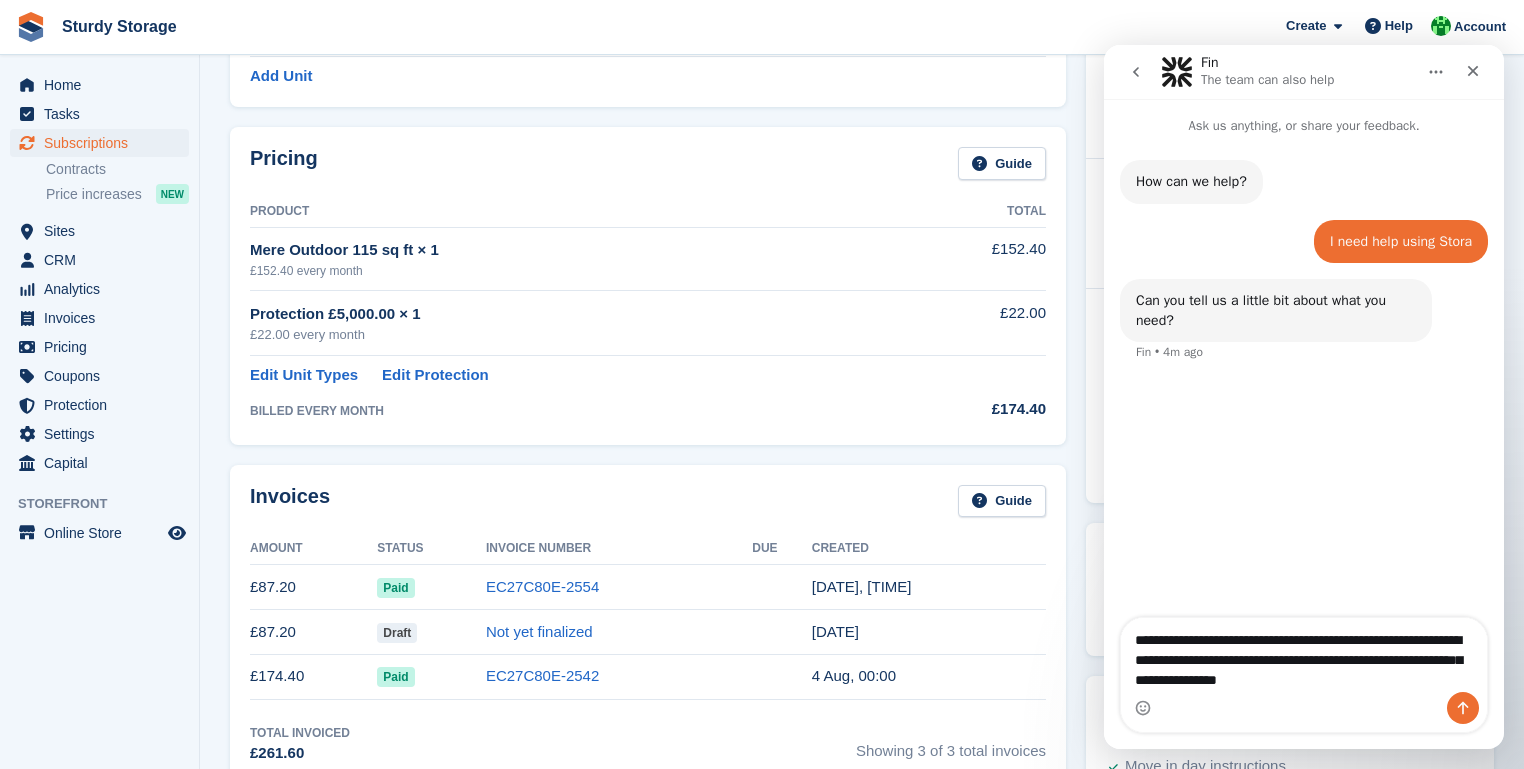 click on "**********" at bounding box center [1304, 655] 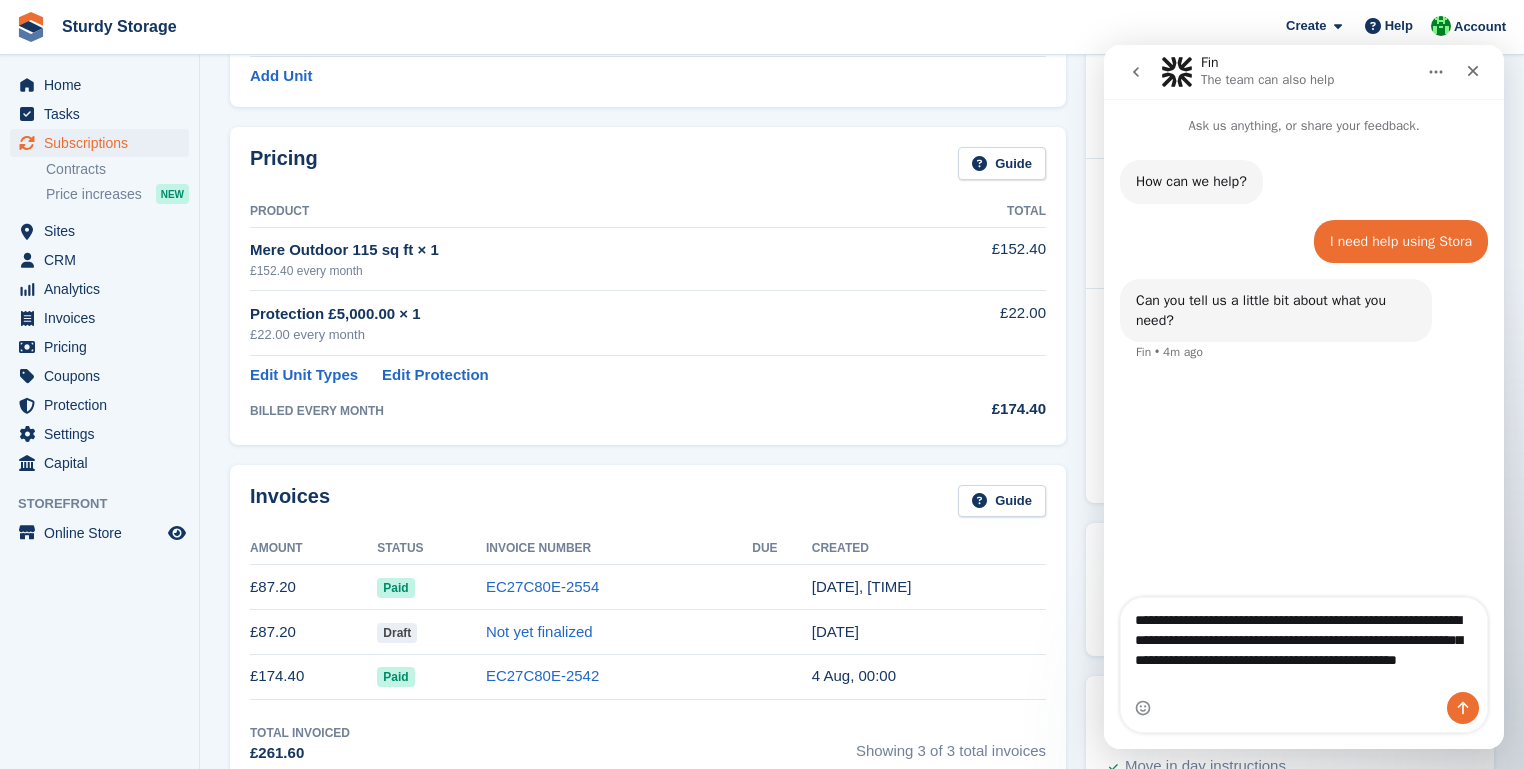 click on "**********" at bounding box center (1304, 645) 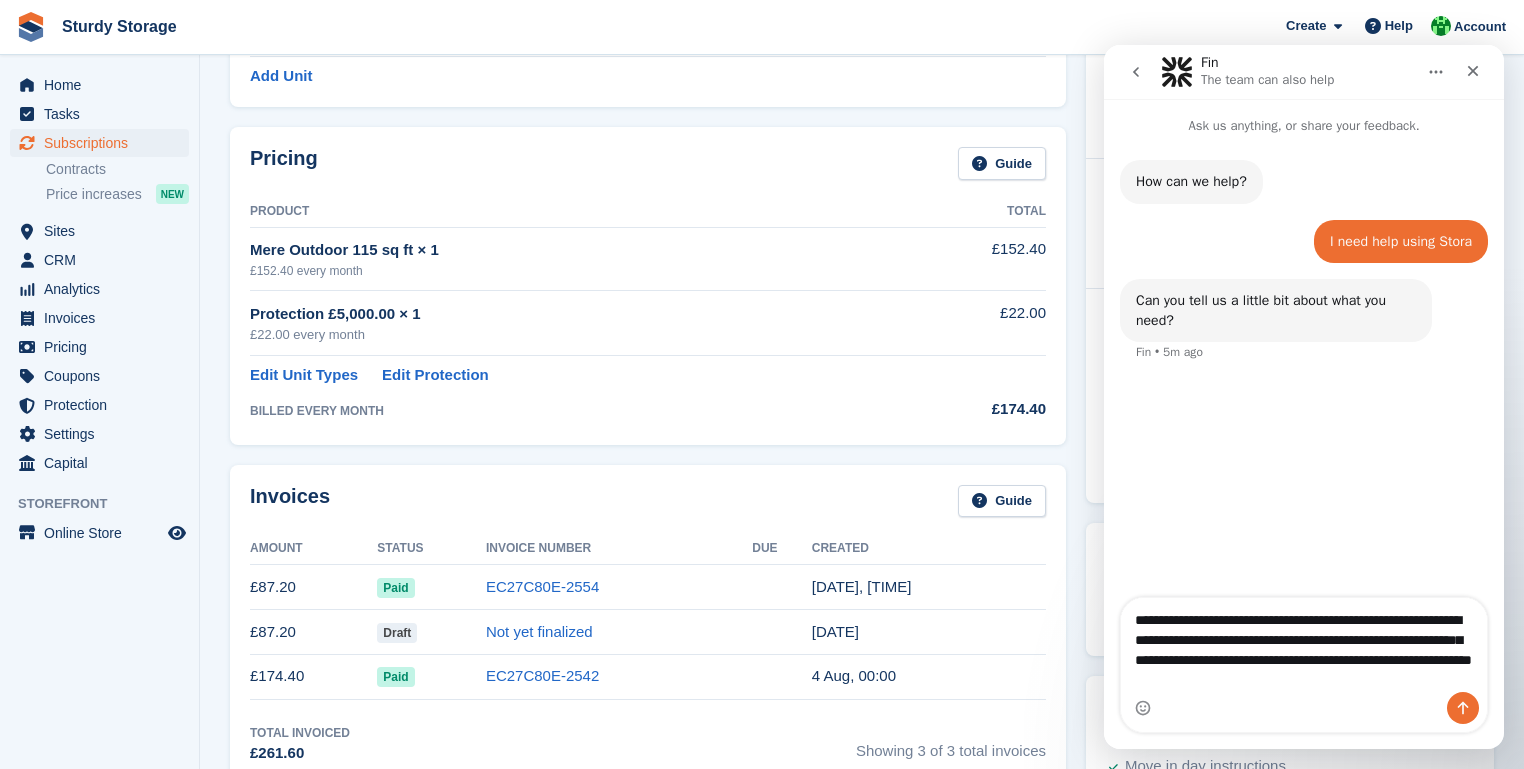 click on "**********" at bounding box center (1304, 645) 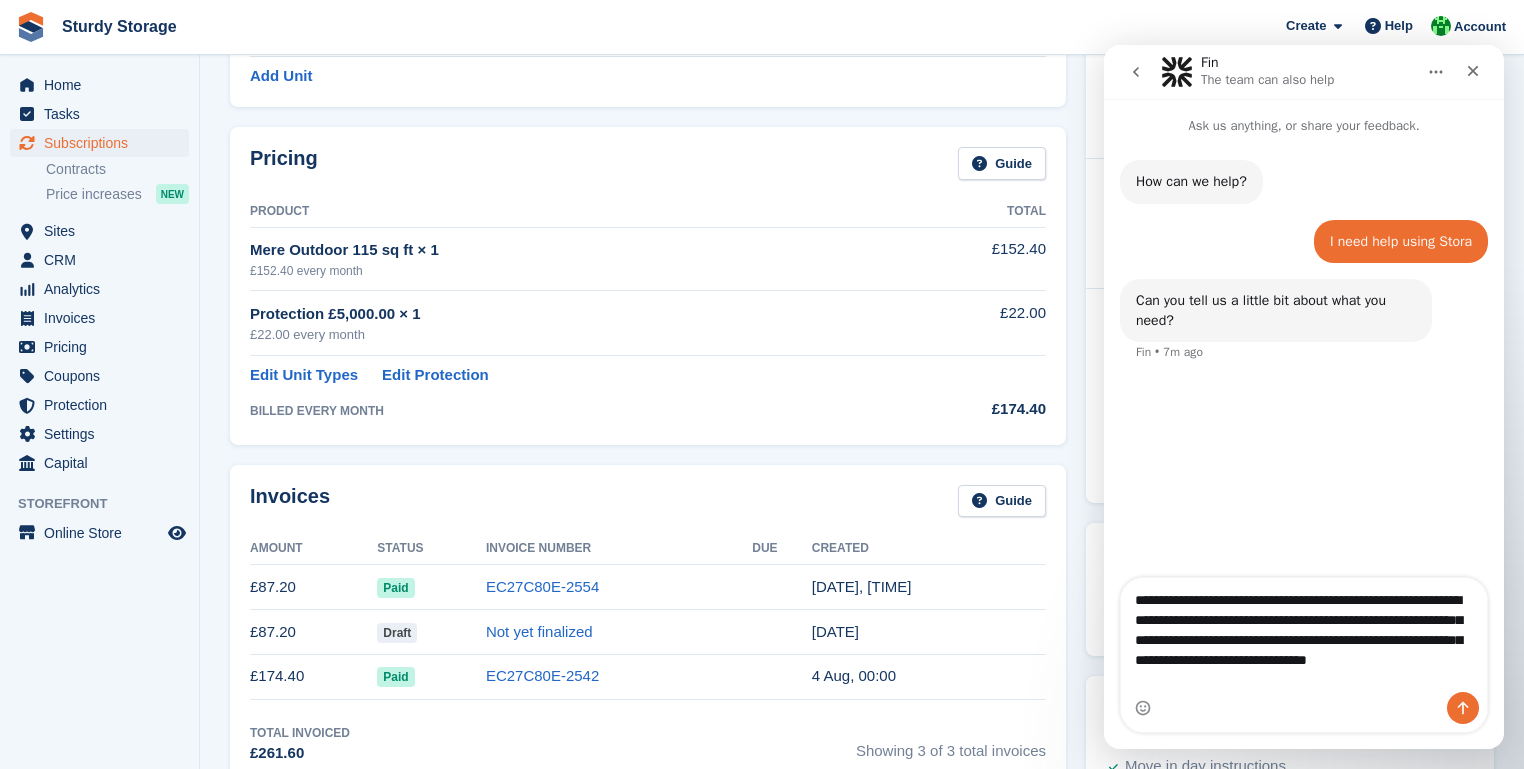 drag, startPoint x: 1419, startPoint y: 659, endPoint x: 1446, endPoint y: 654, distance: 27.45906 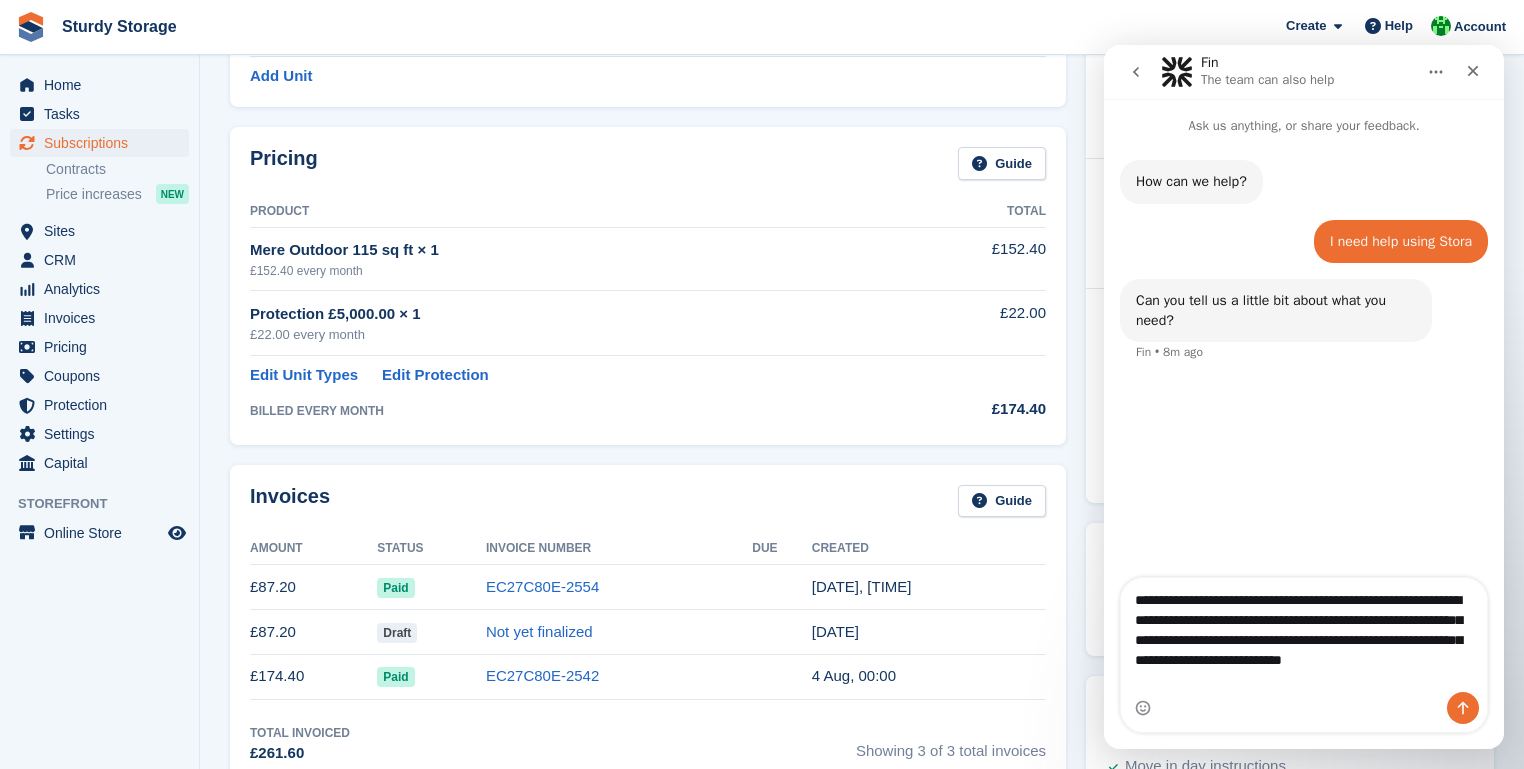 click on "**********" at bounding box center (1304, 635) 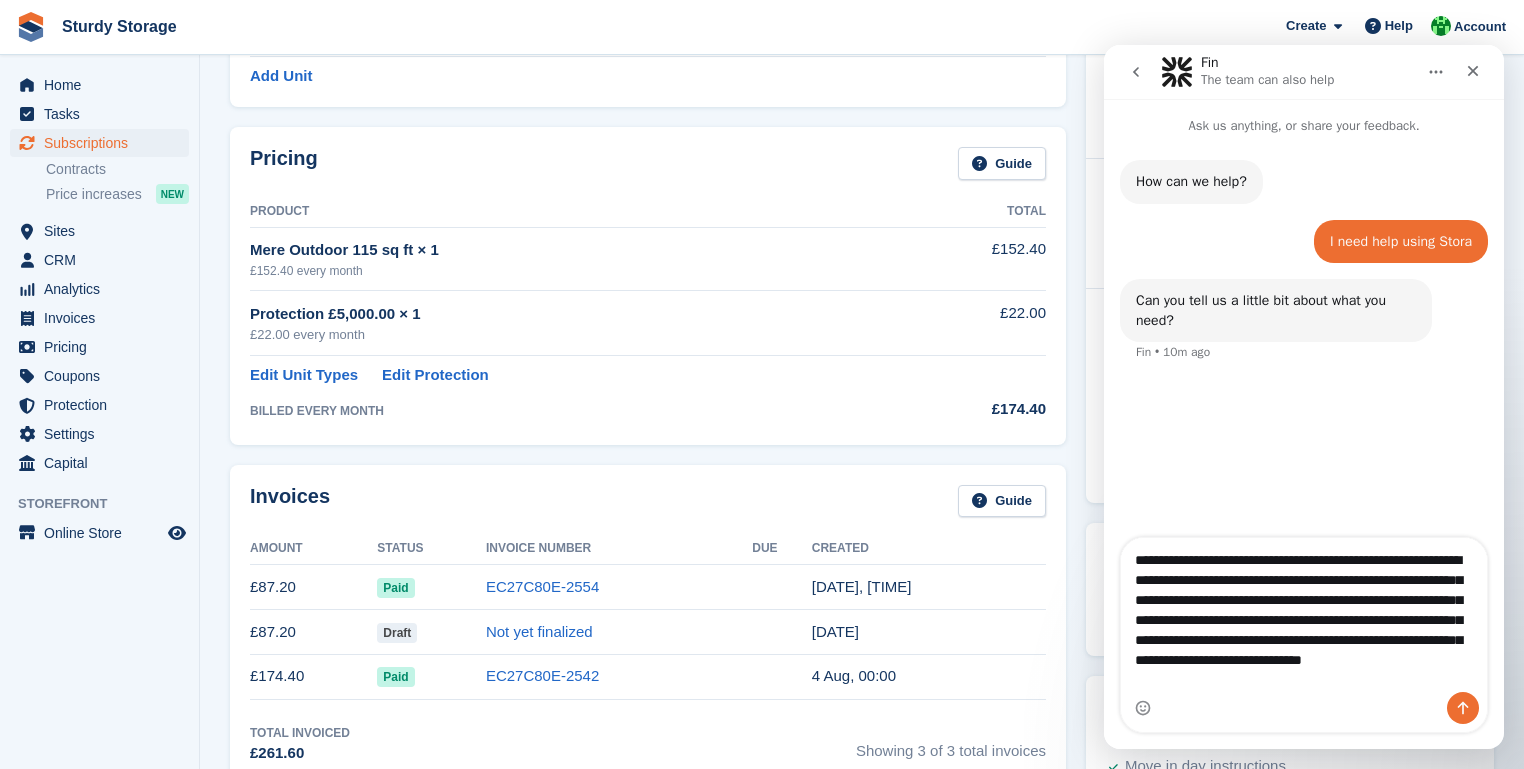 click on "**********" at bounding box center (1304, 615) 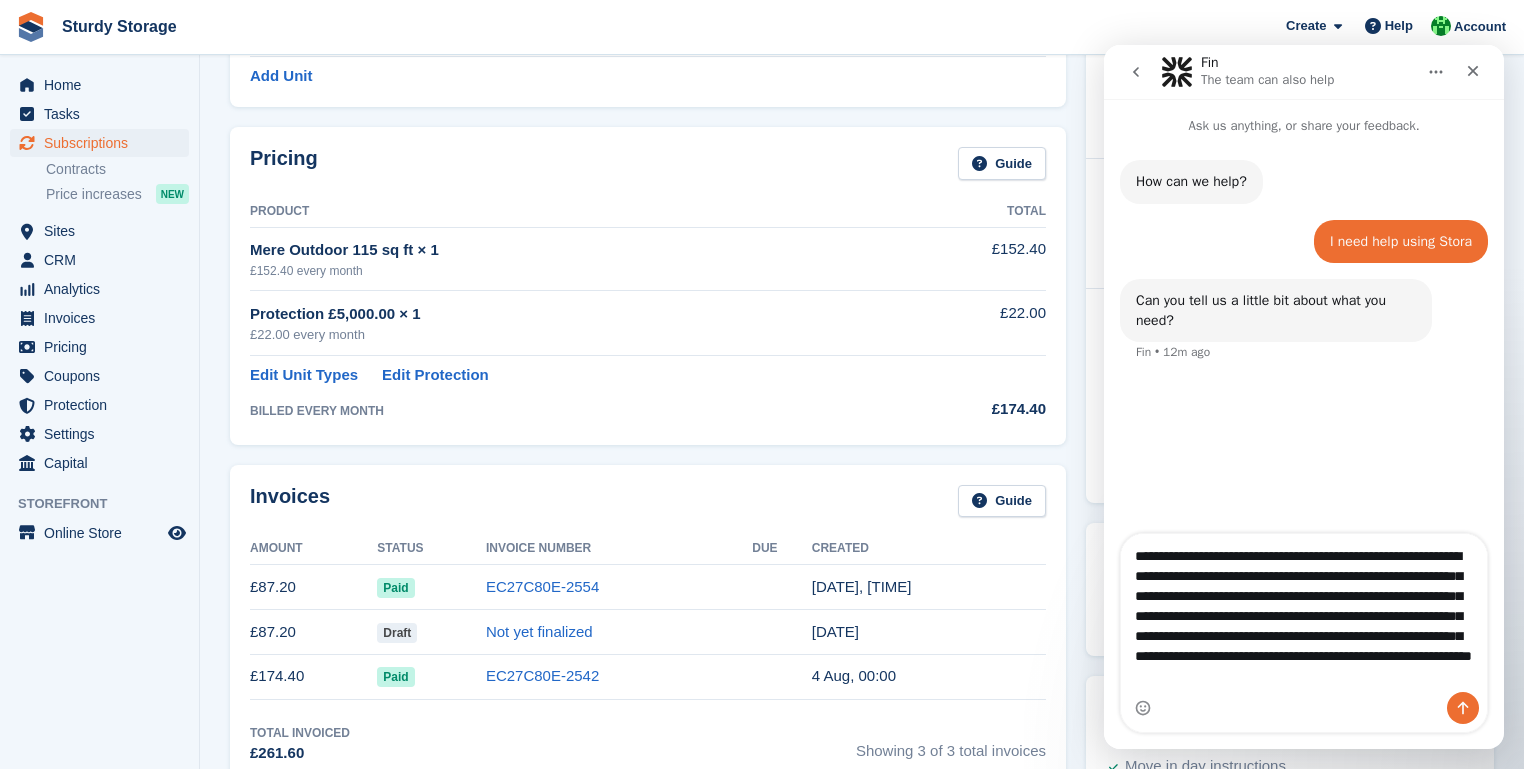 drag, startPoint x: 1132, startPoint y: 638, endPoint x: 1200, endPoint y: 636, distance: 68.0294 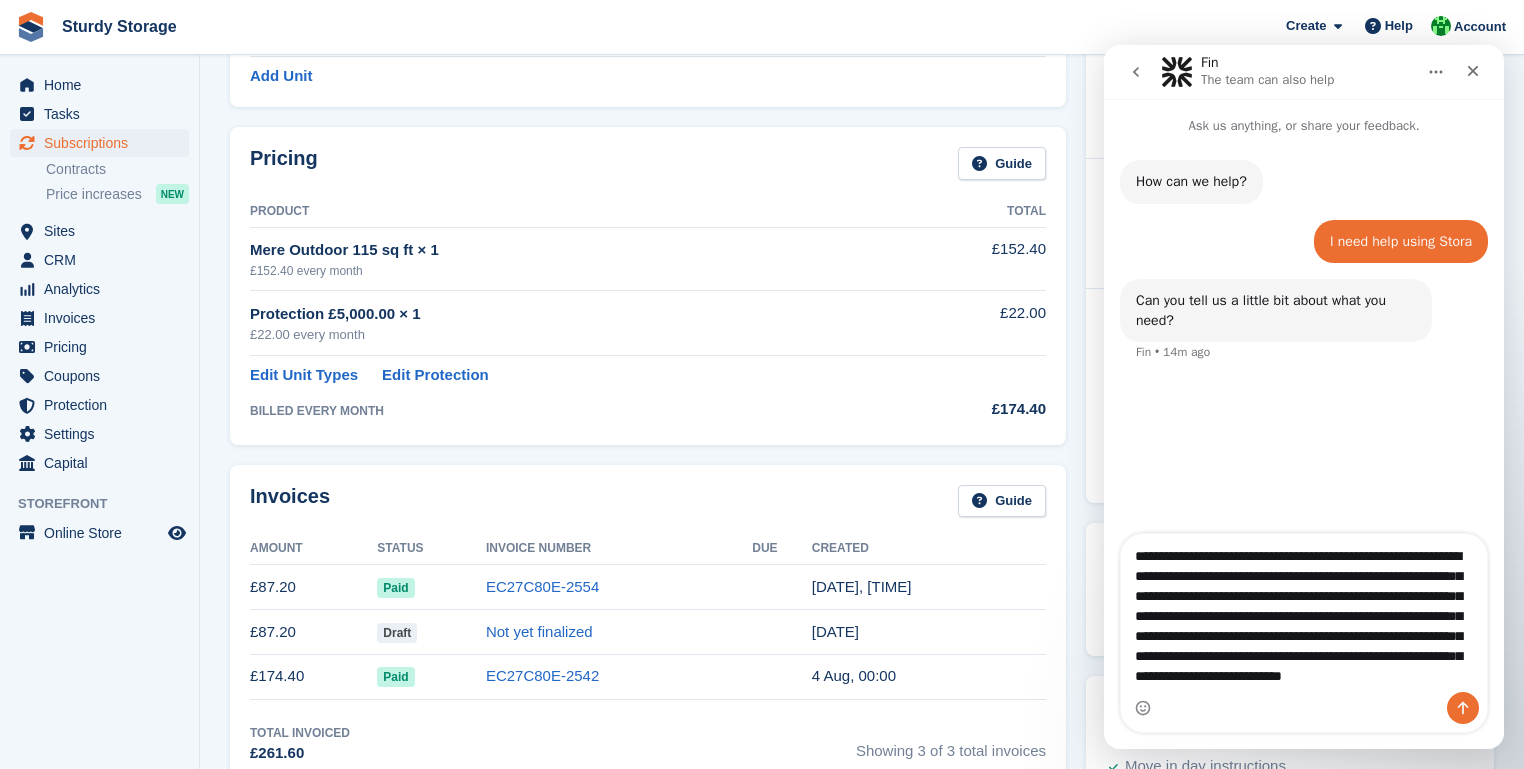 click on "**********" at bounding box center [1304, 613] 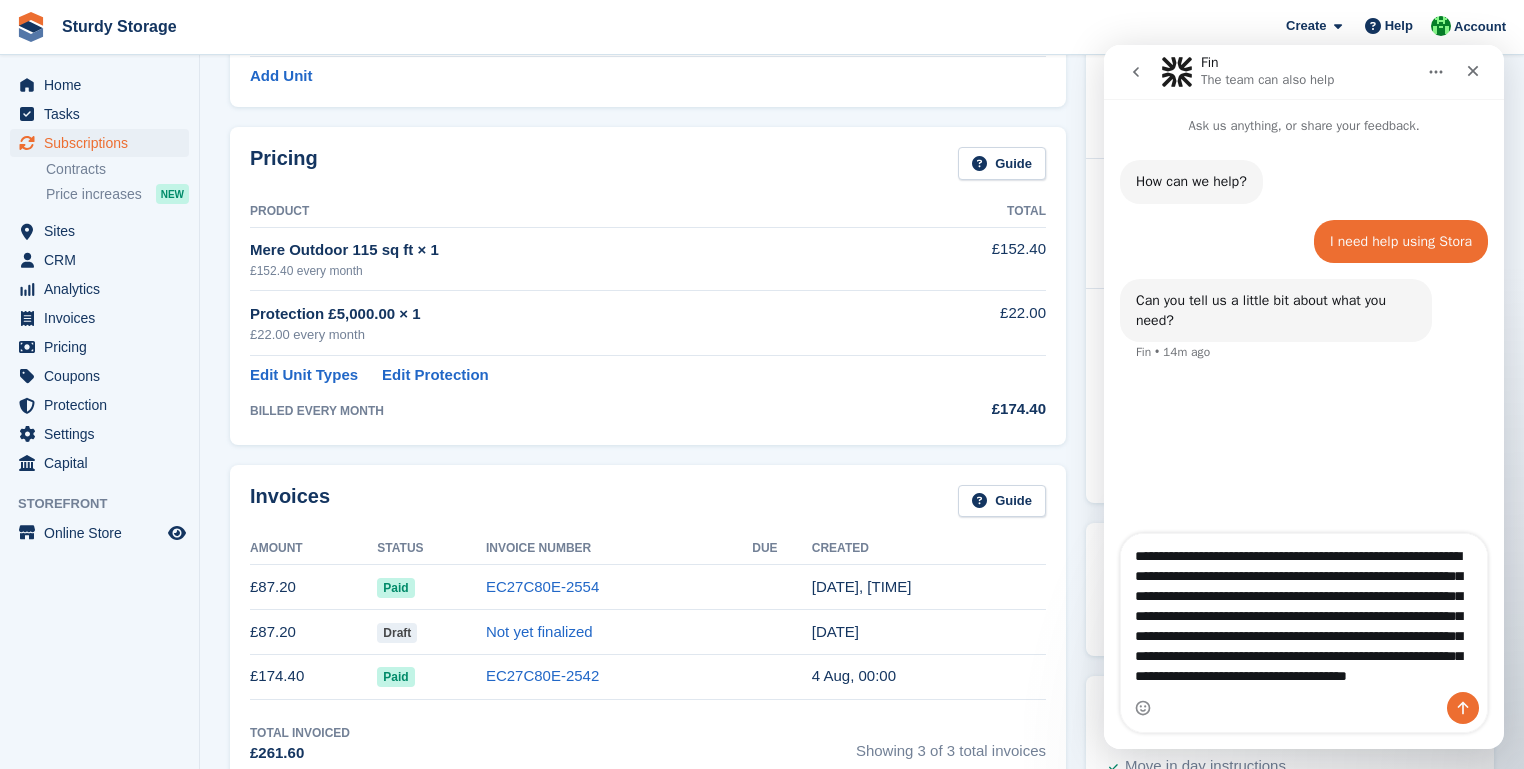click on "**********" at bounding box center (1304, 613) 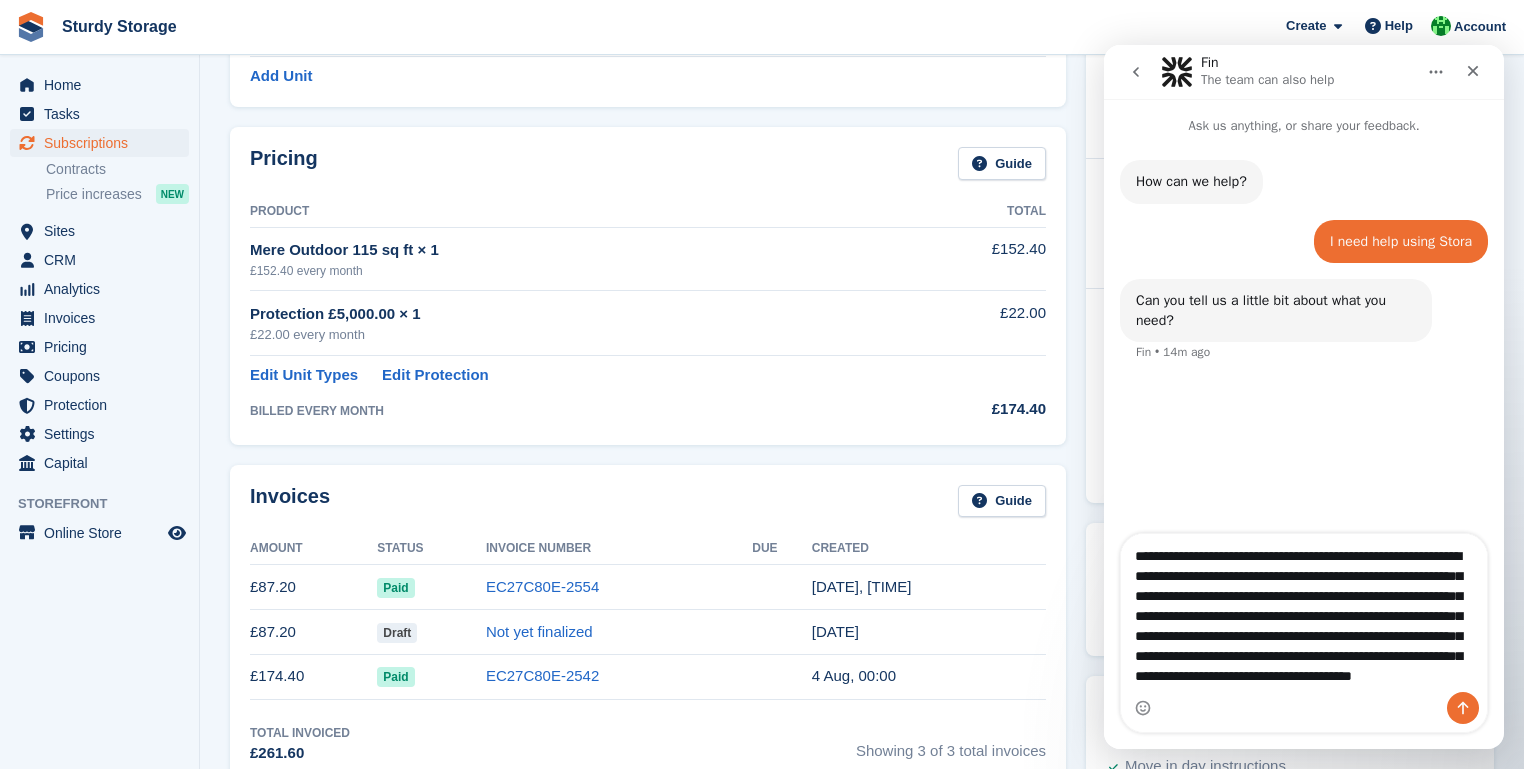 click on "**********" at bounding box center (1304, 613) 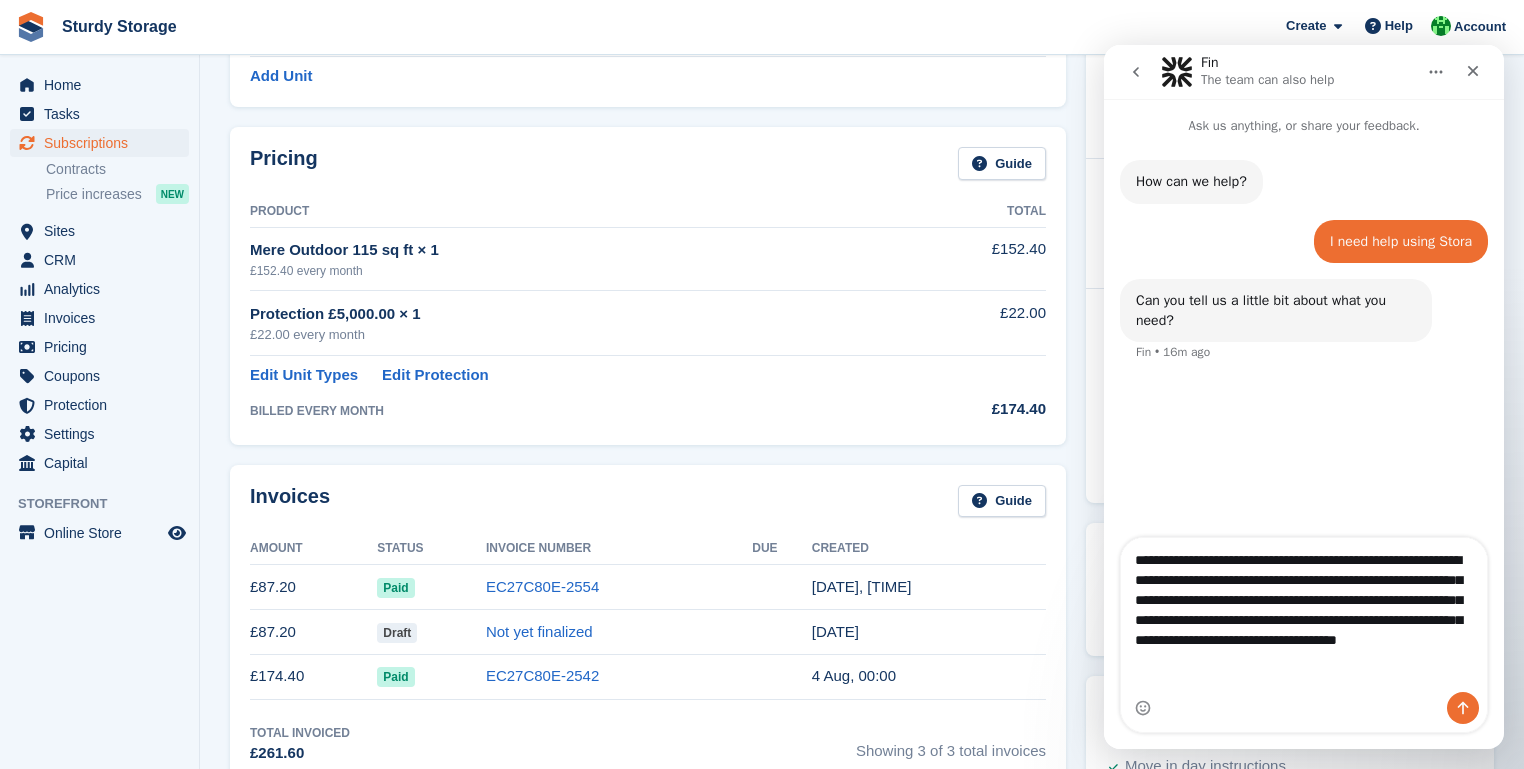 click on "**********" at bounding box center [1304, 605] 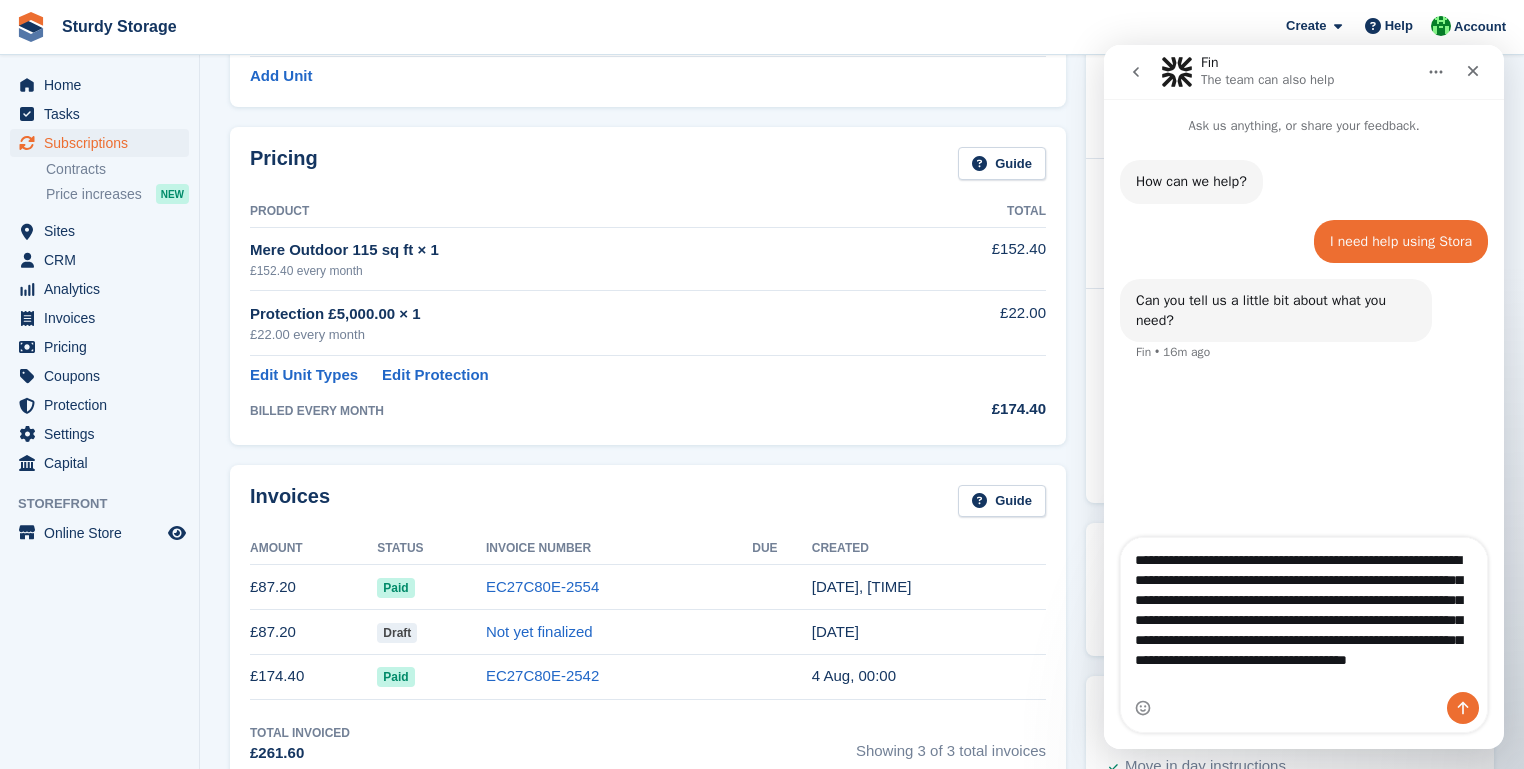 type on "**********" 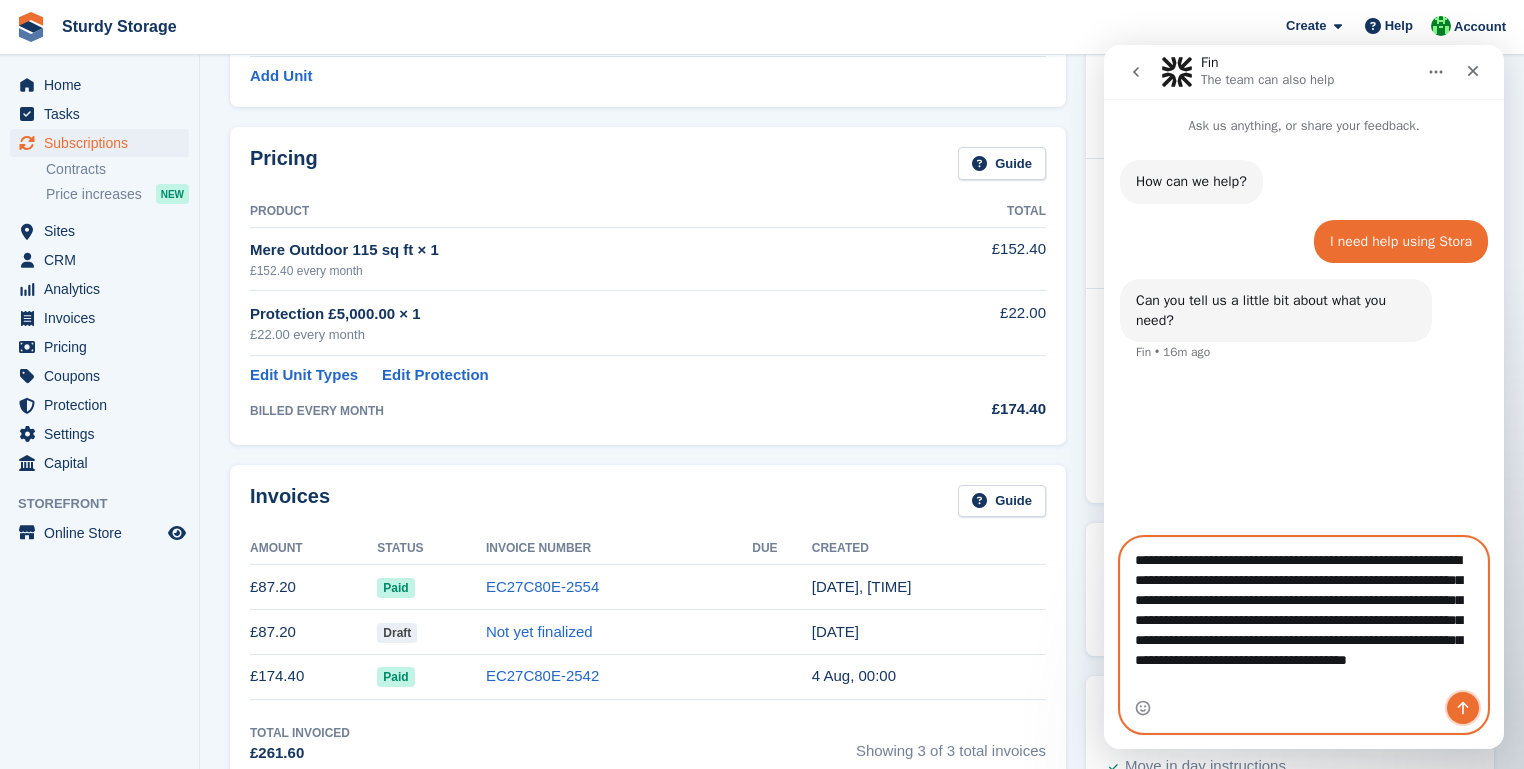 click 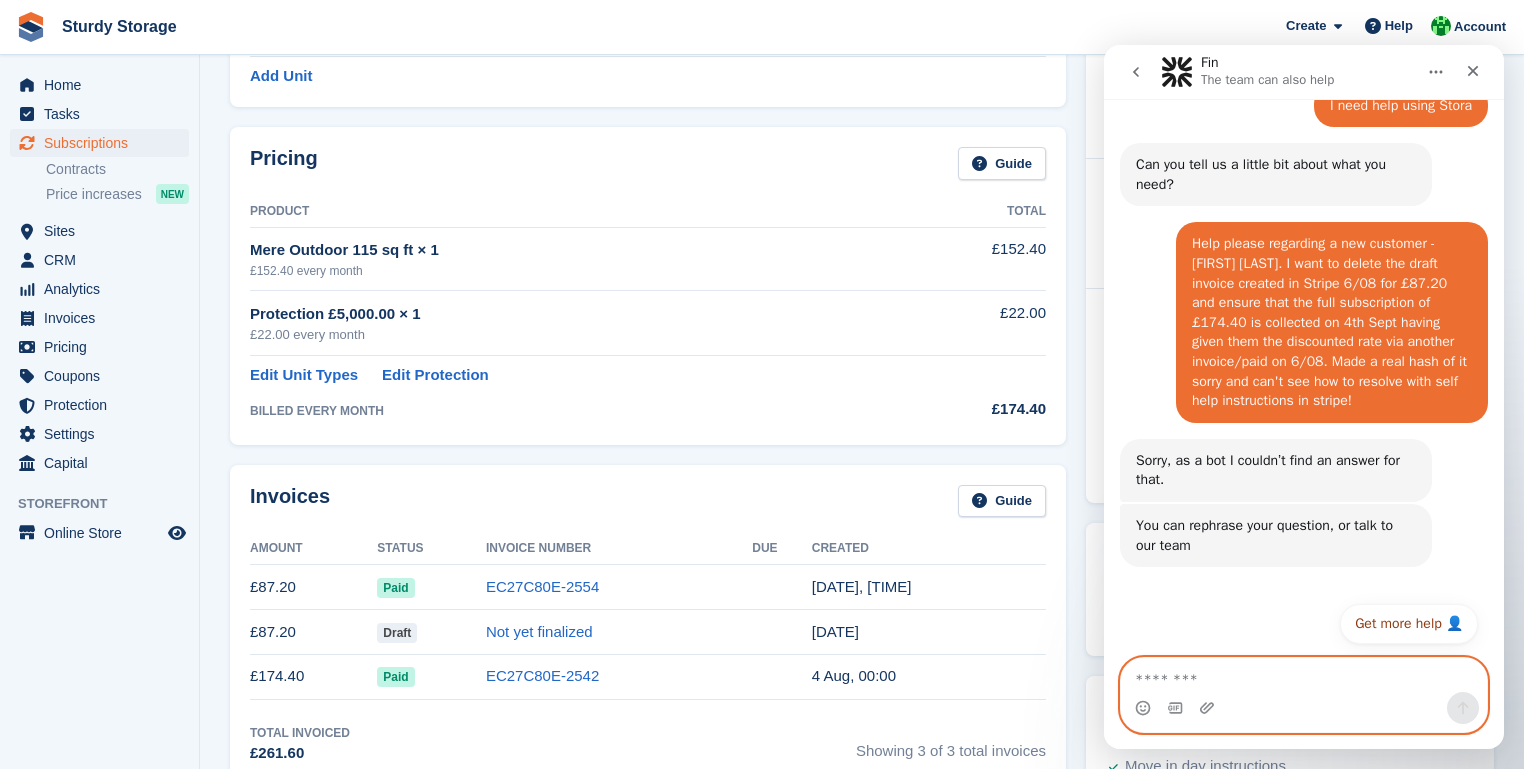 scroll, scrollTop: 137, scrollLeft: 0, axis: vertical 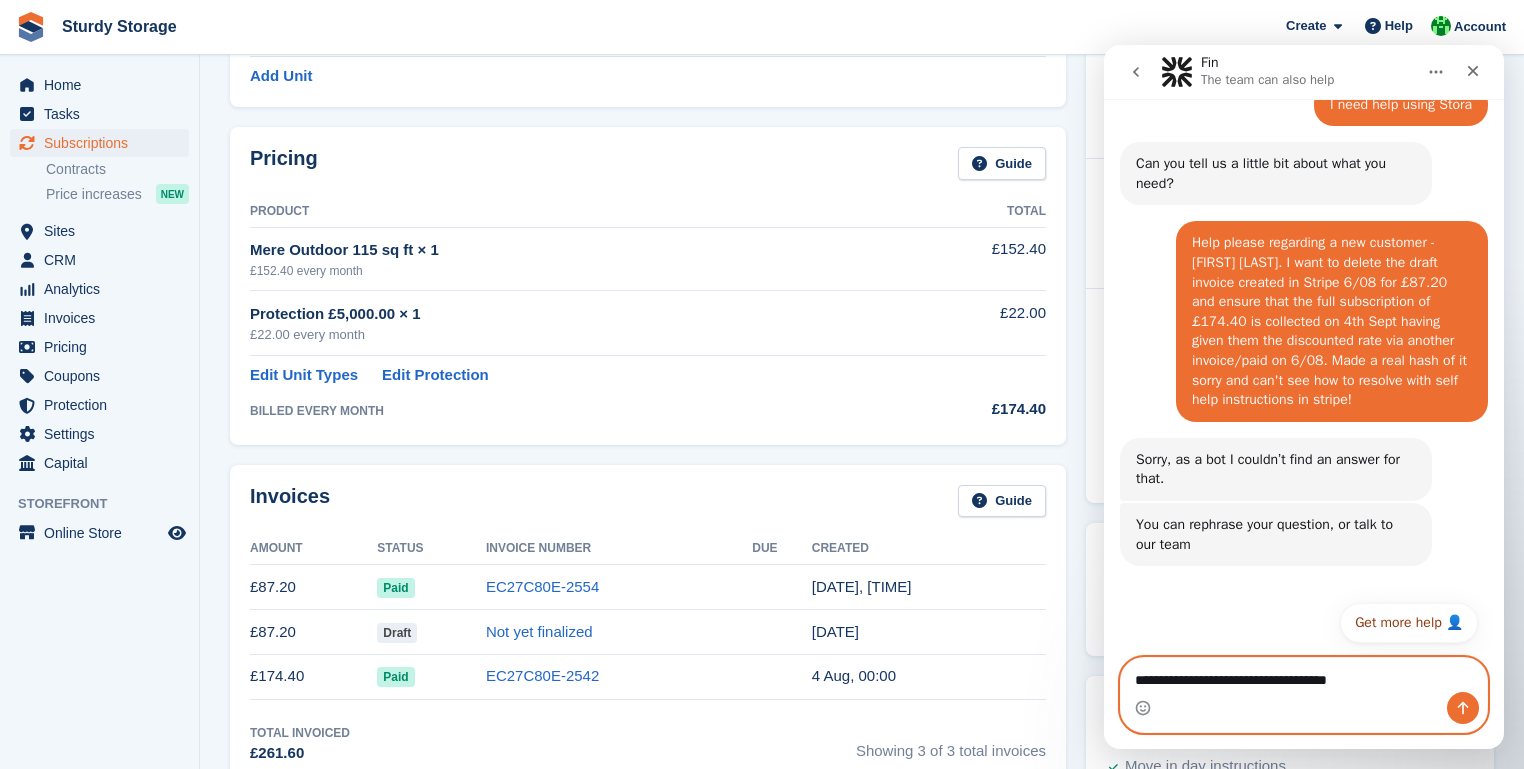 type on "**********" 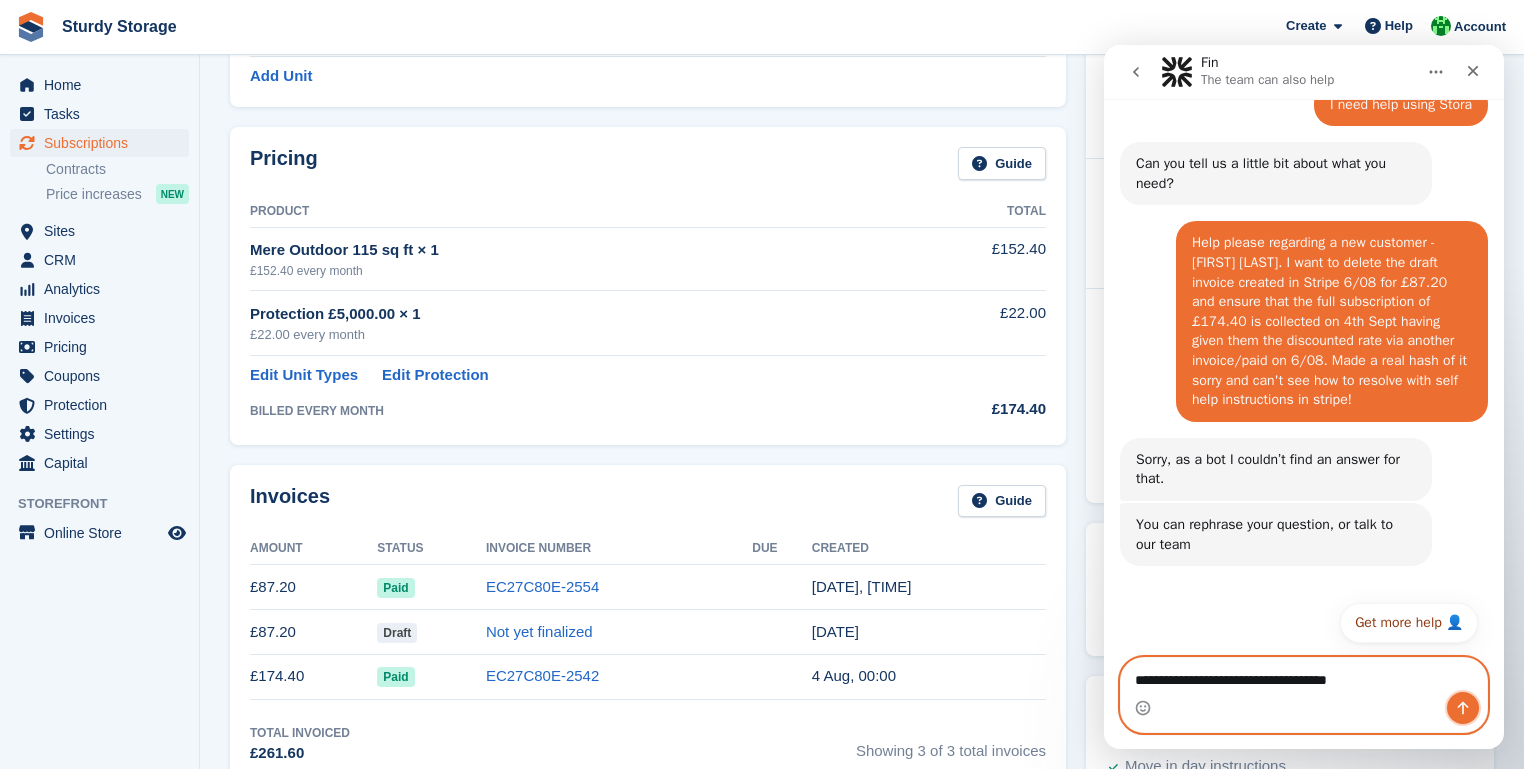 click 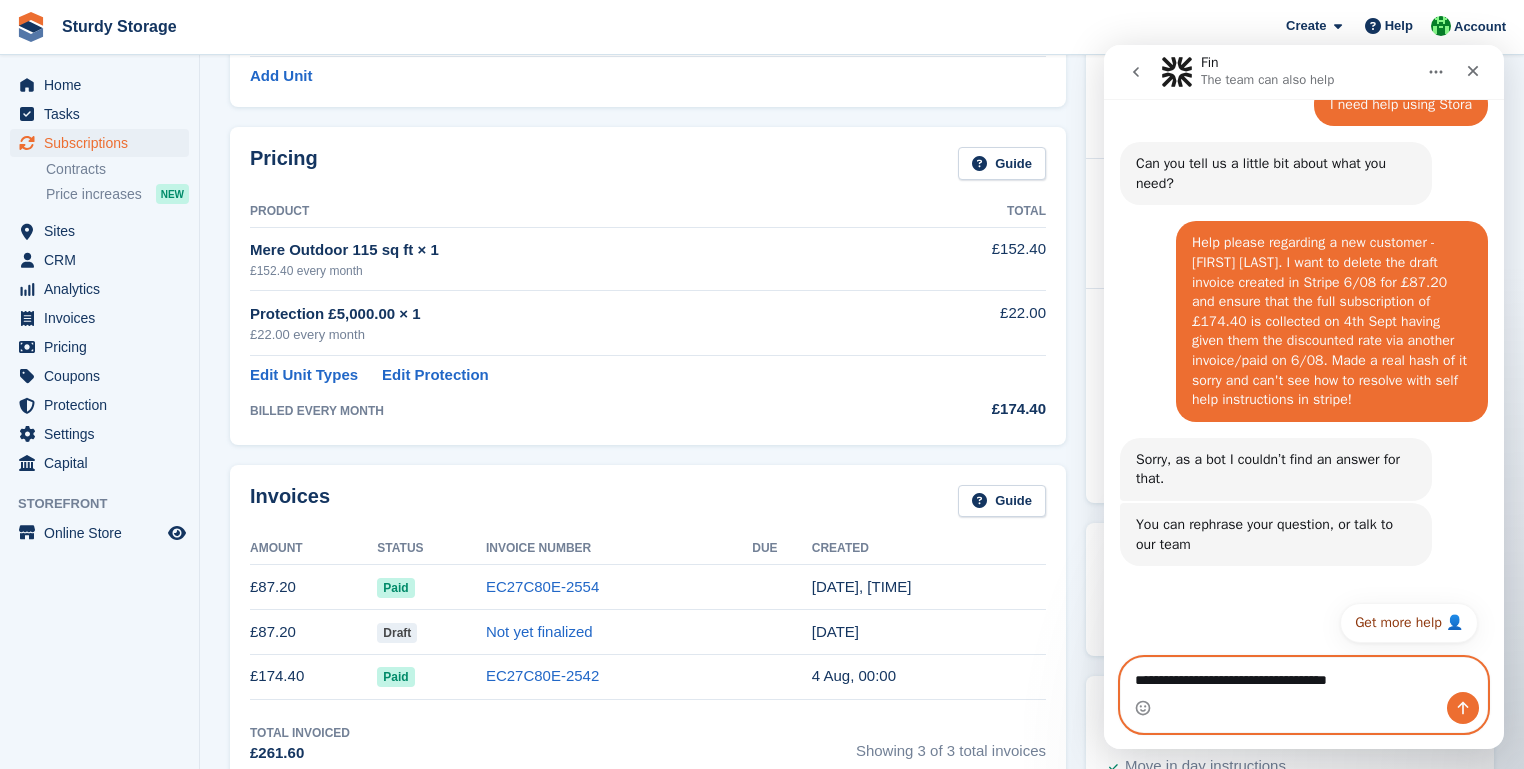 type 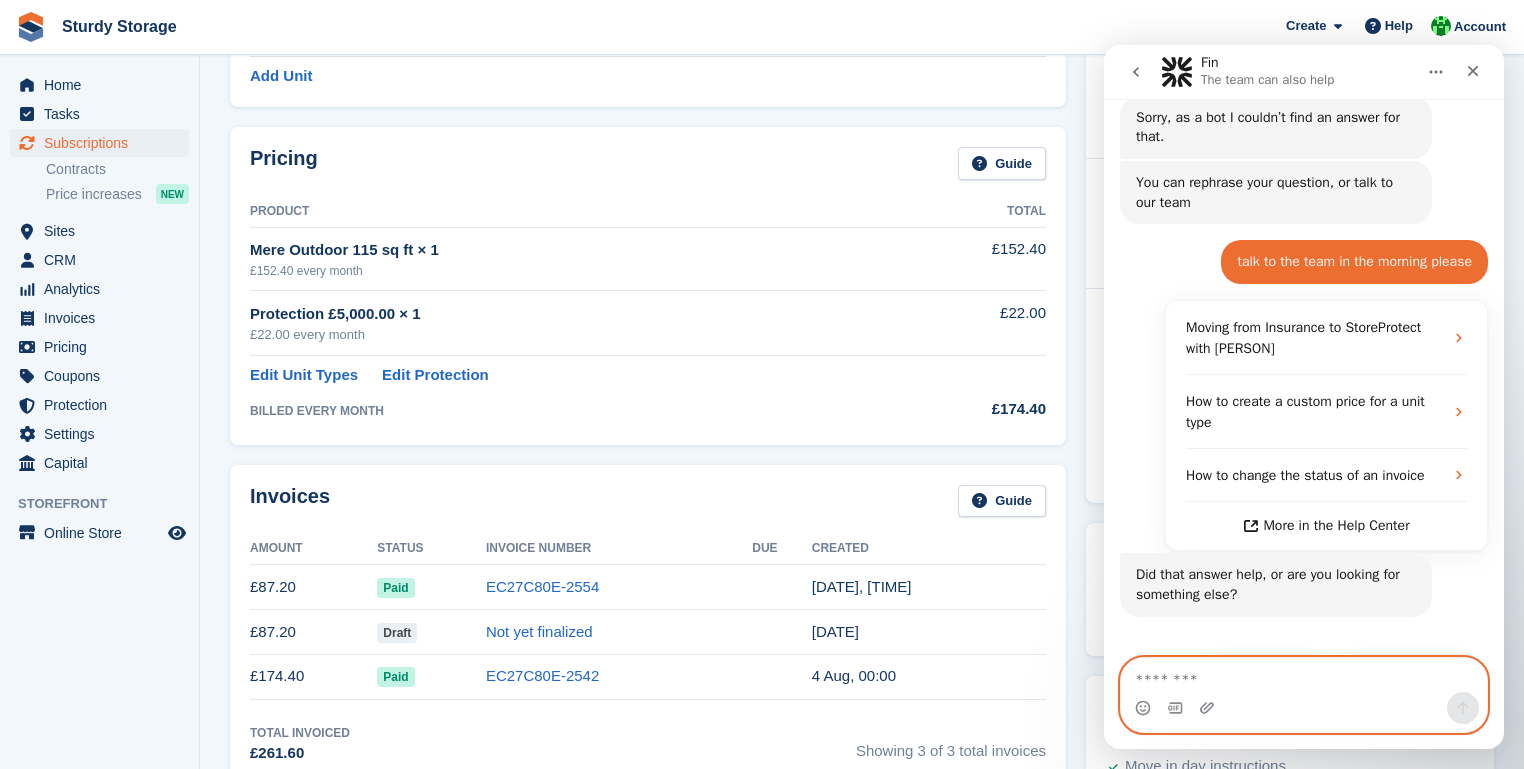 scroll, scrollTop: 530, scrollLeft: 0, axis: vertical 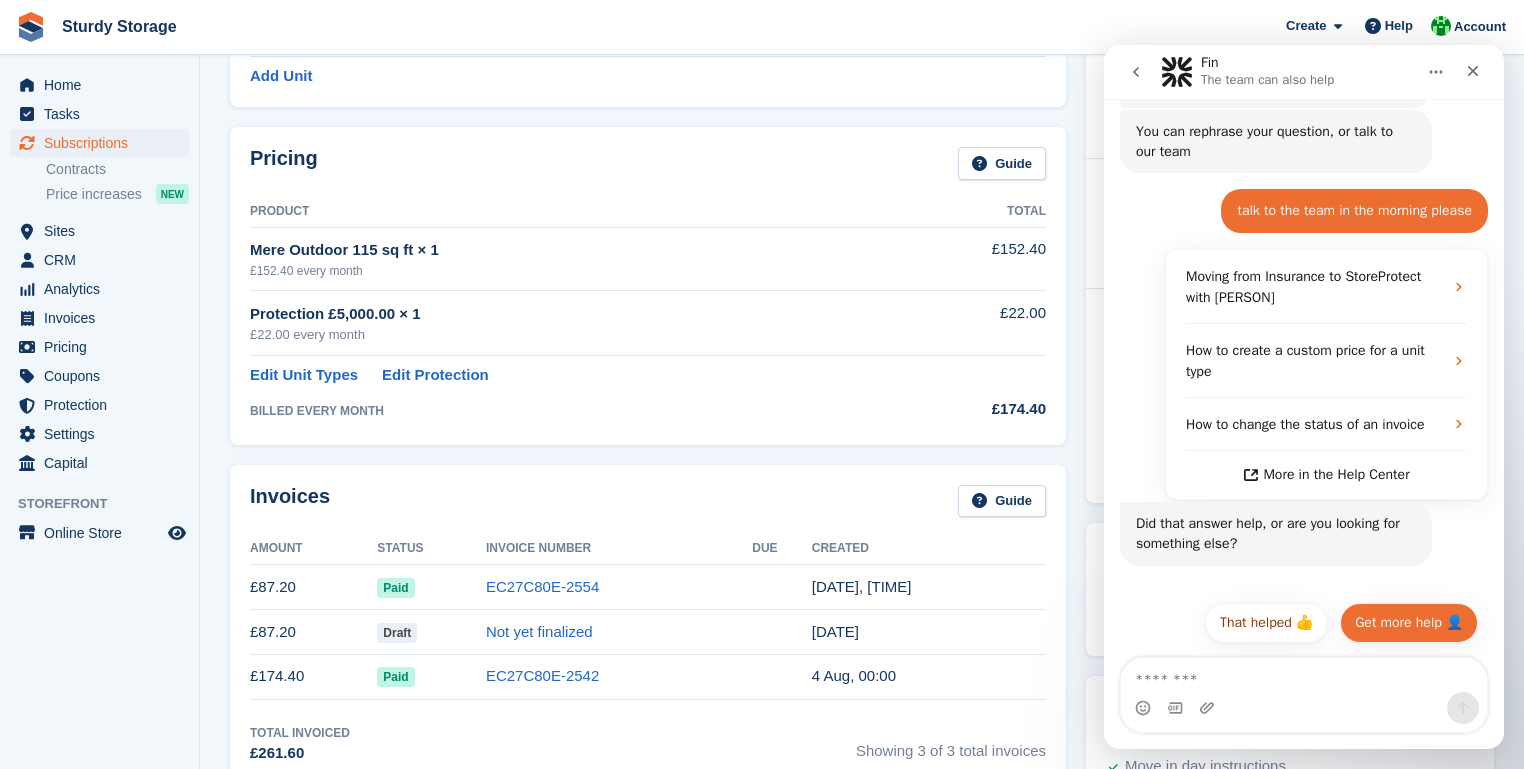 click on "Get more help 👤" at bounding box center (1409, 623) 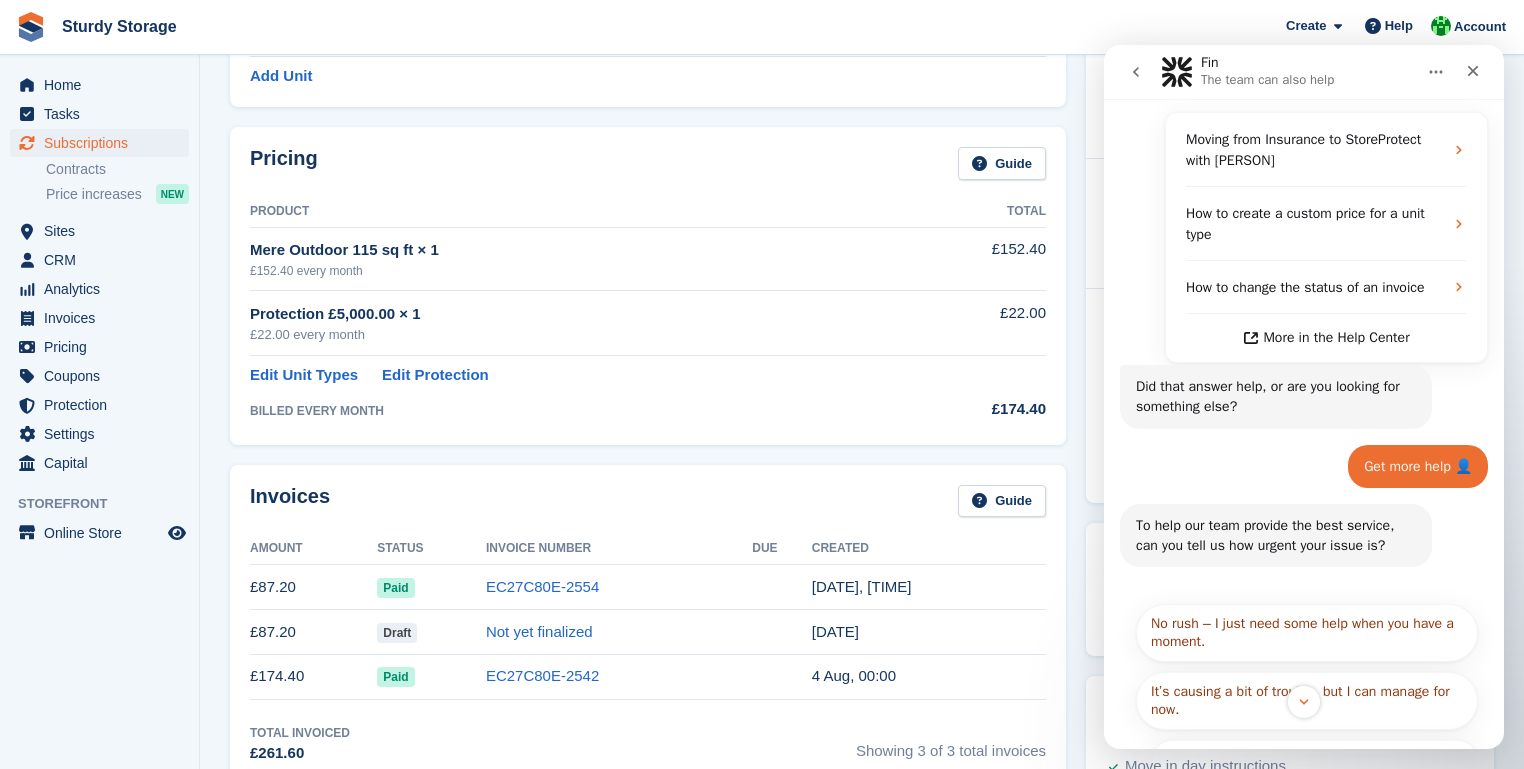 scroll, scrollTop: 731, scrollLeft: 0, axis: vertical 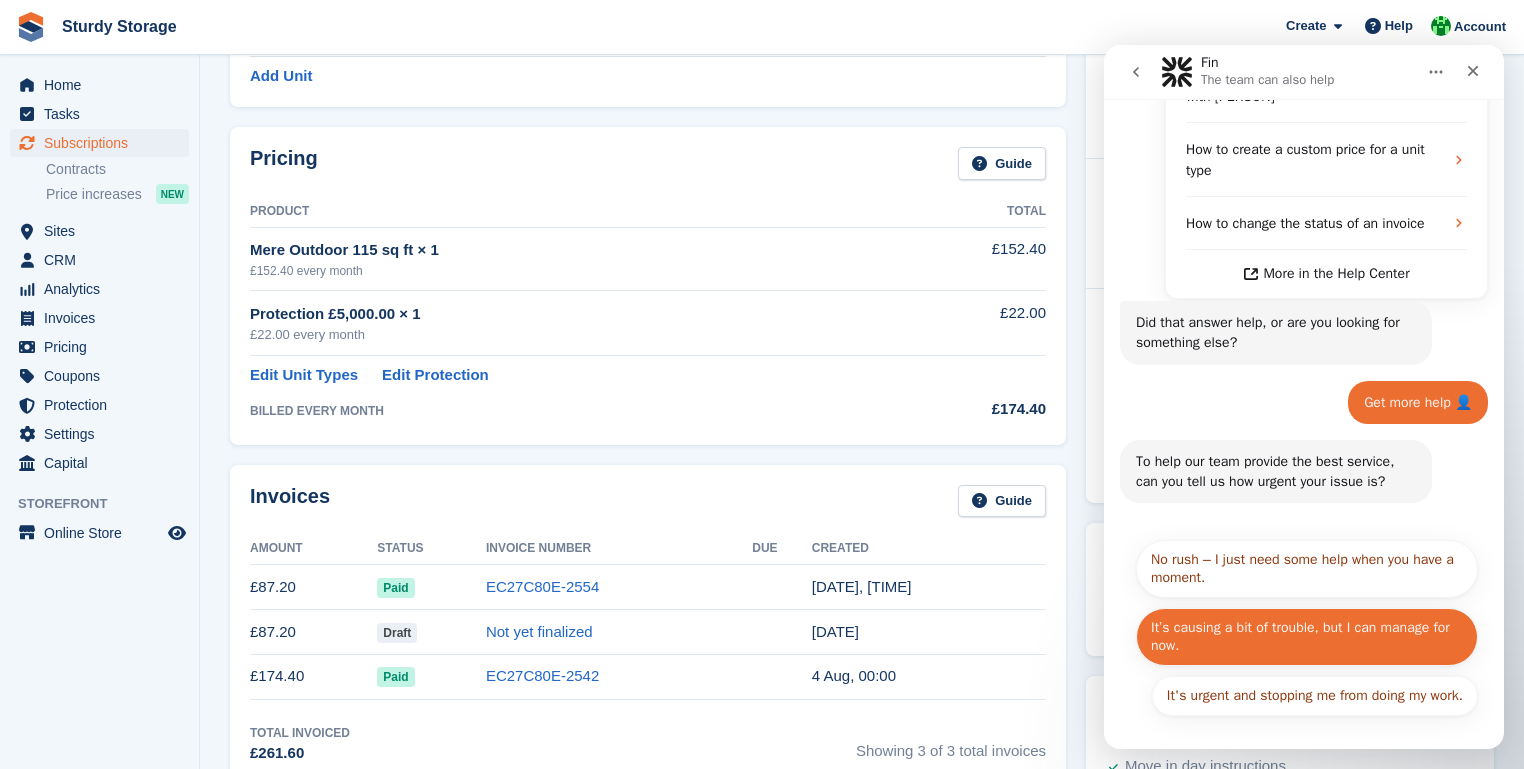 click on "It’s causing a bit of trouble, but I can manage for now." at bounding box center [1307, 637] 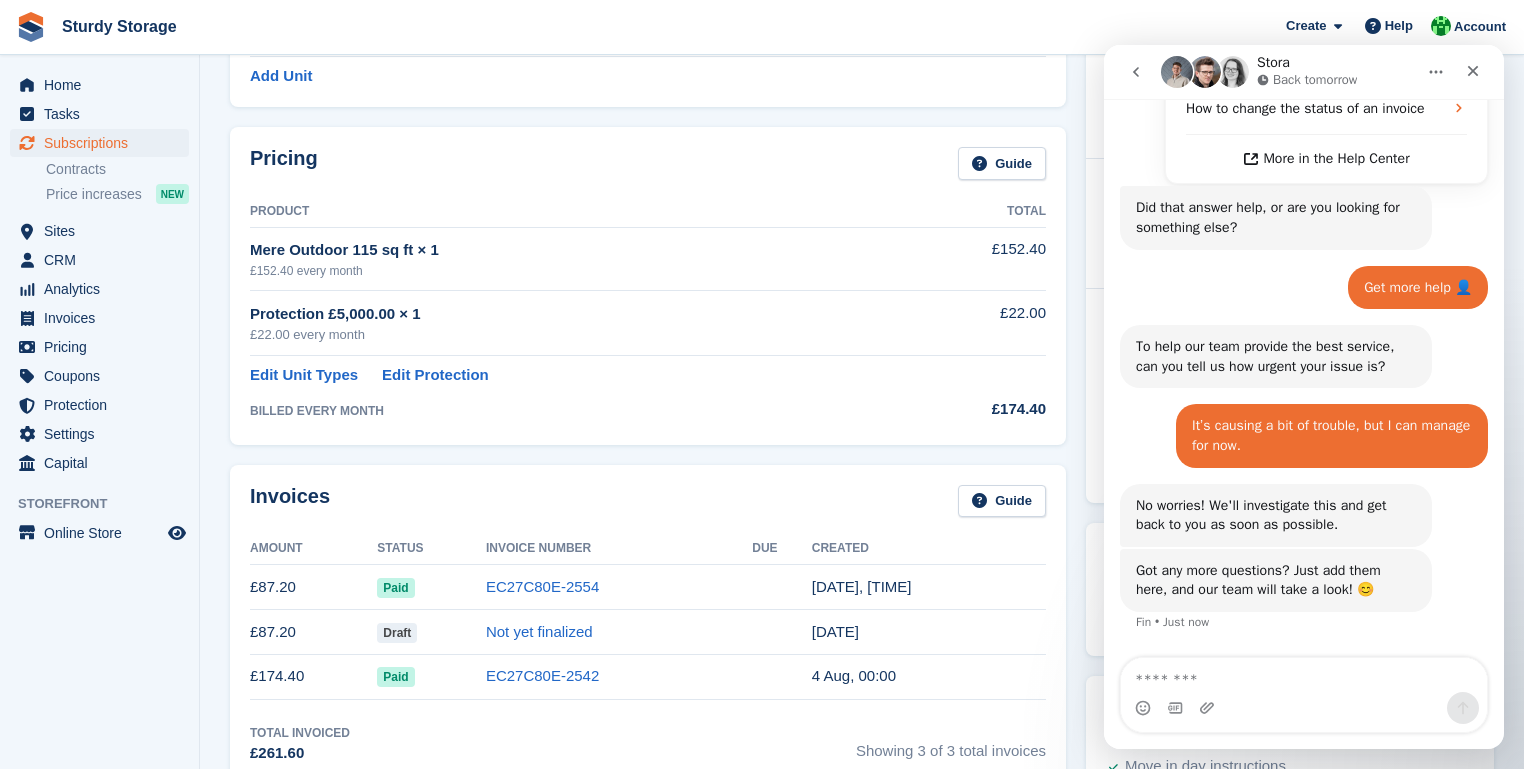 scroll, scrollTop: 897, scrollLeft: 0, axis: vertical 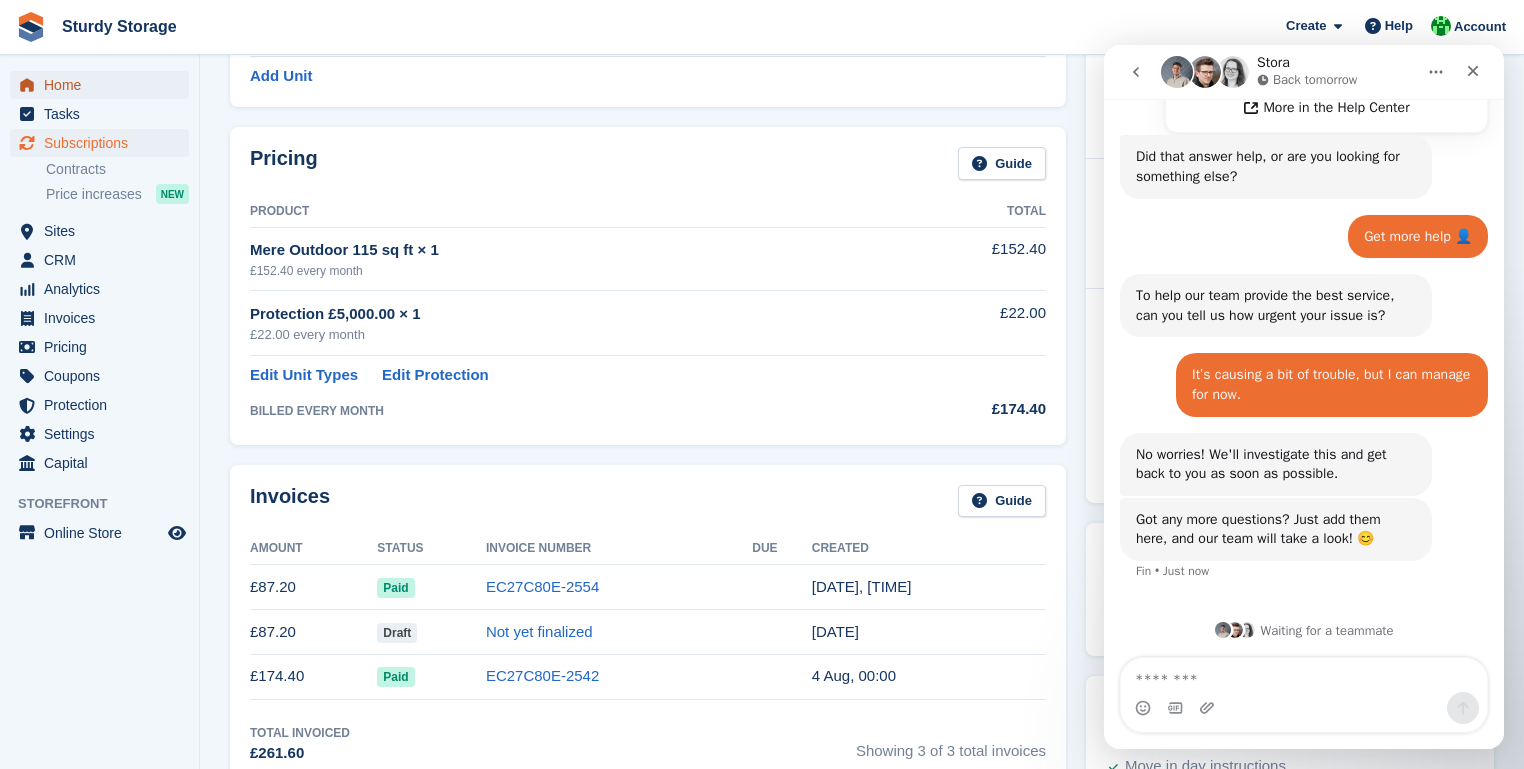 click on "Home" at bounding box center [104, 85] 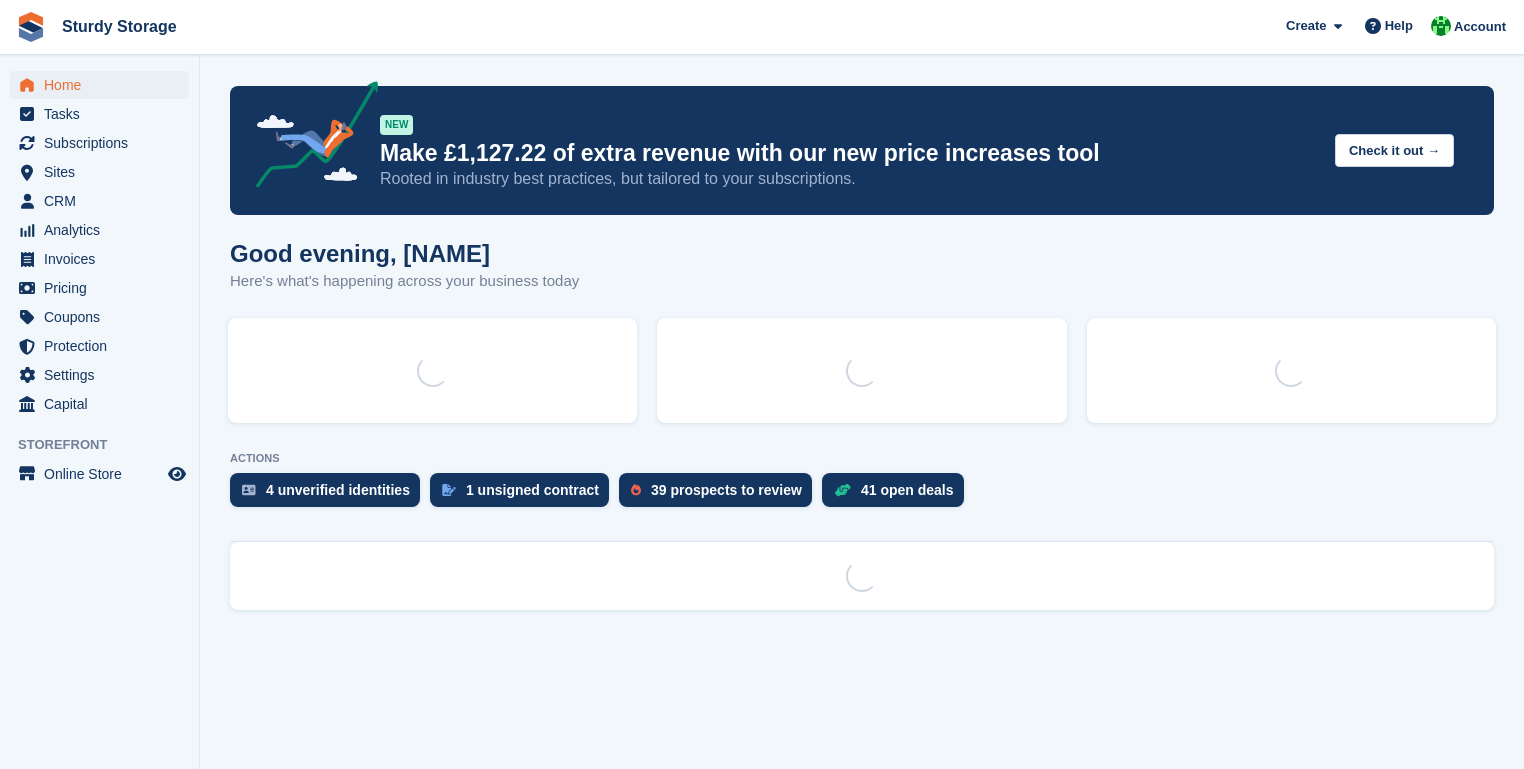 scroll, scrollTop: 0, scrollLeft: 0, axis: both 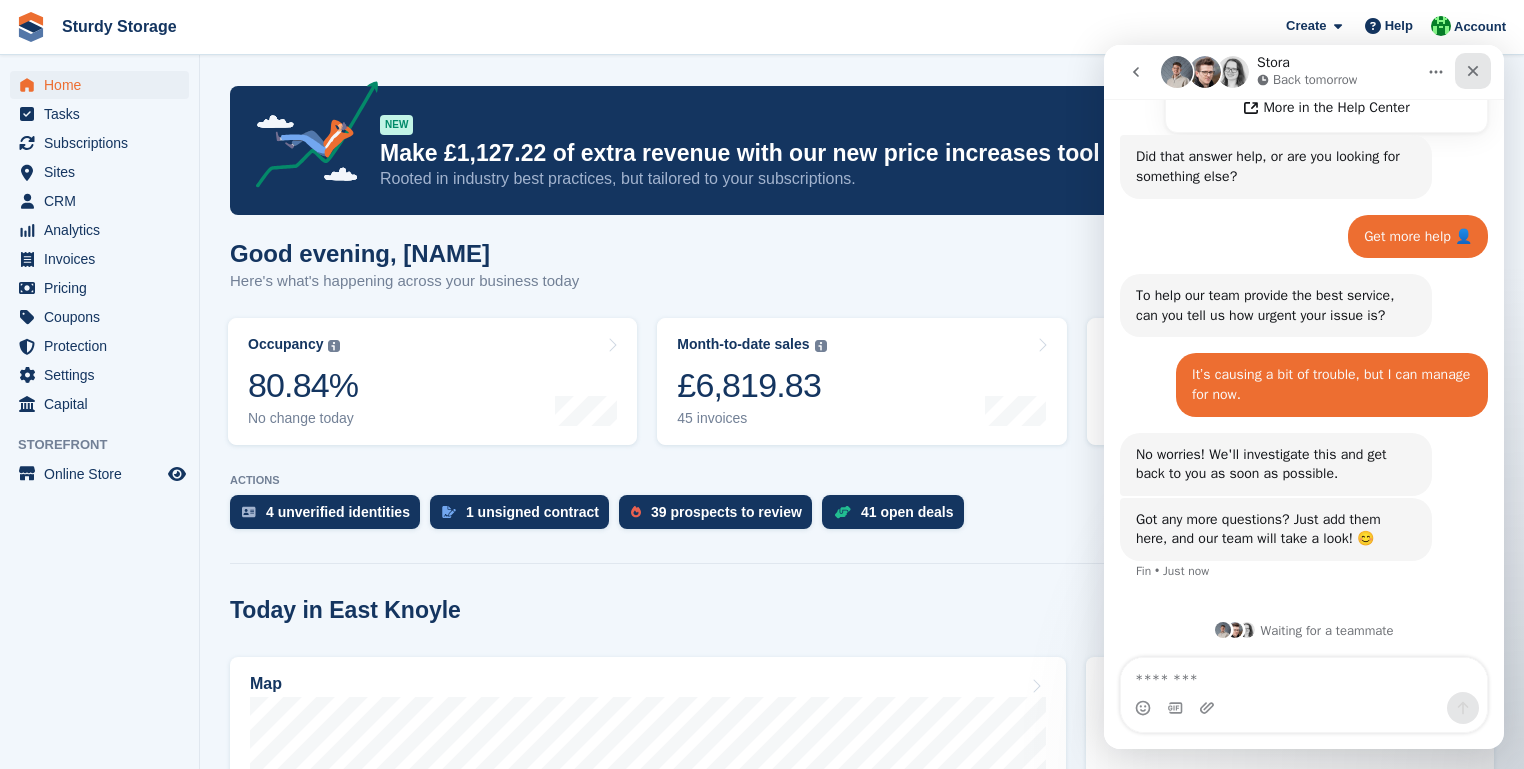 click 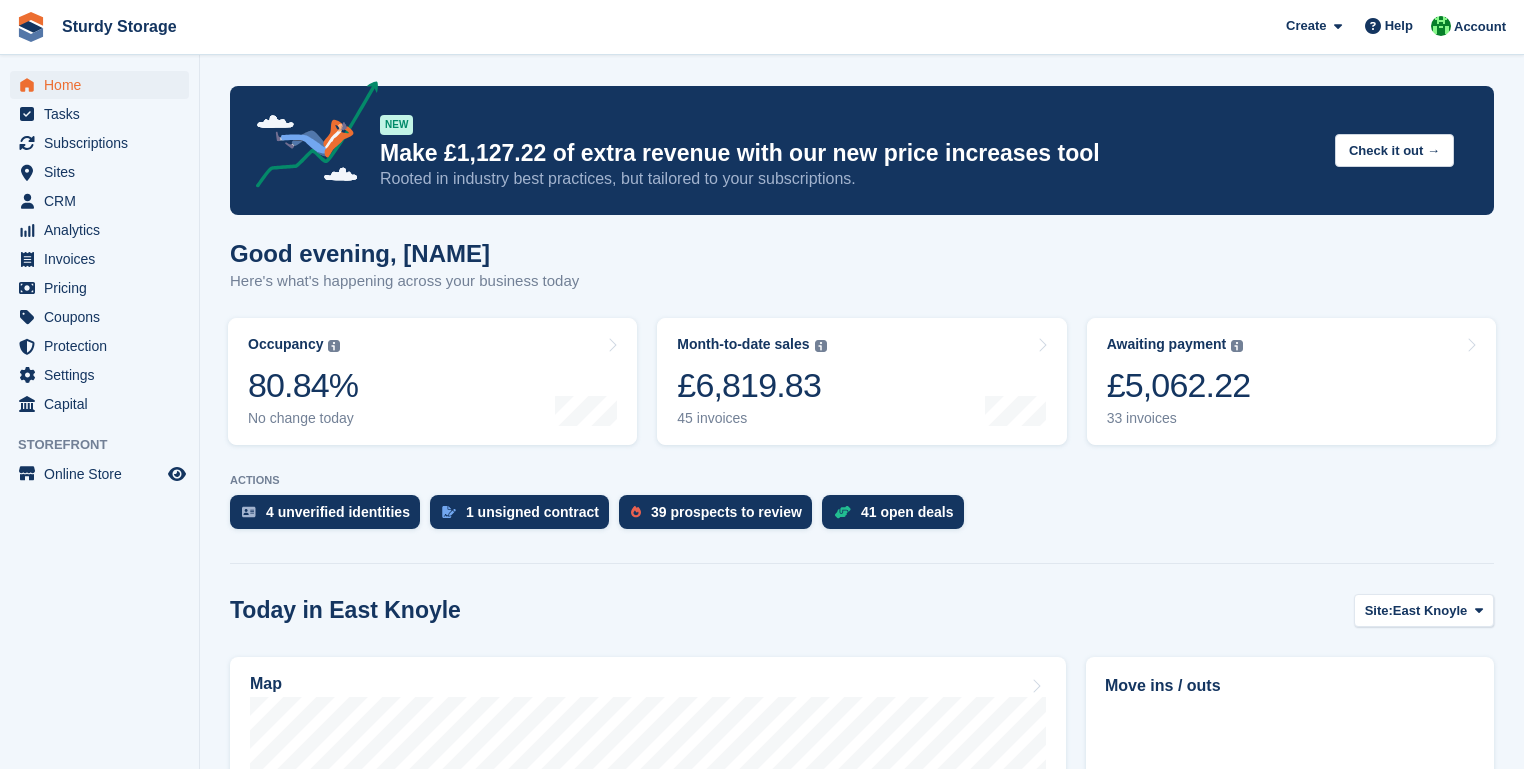 scroll, scrollTop: 0, scrollLeft: 0, axis: both 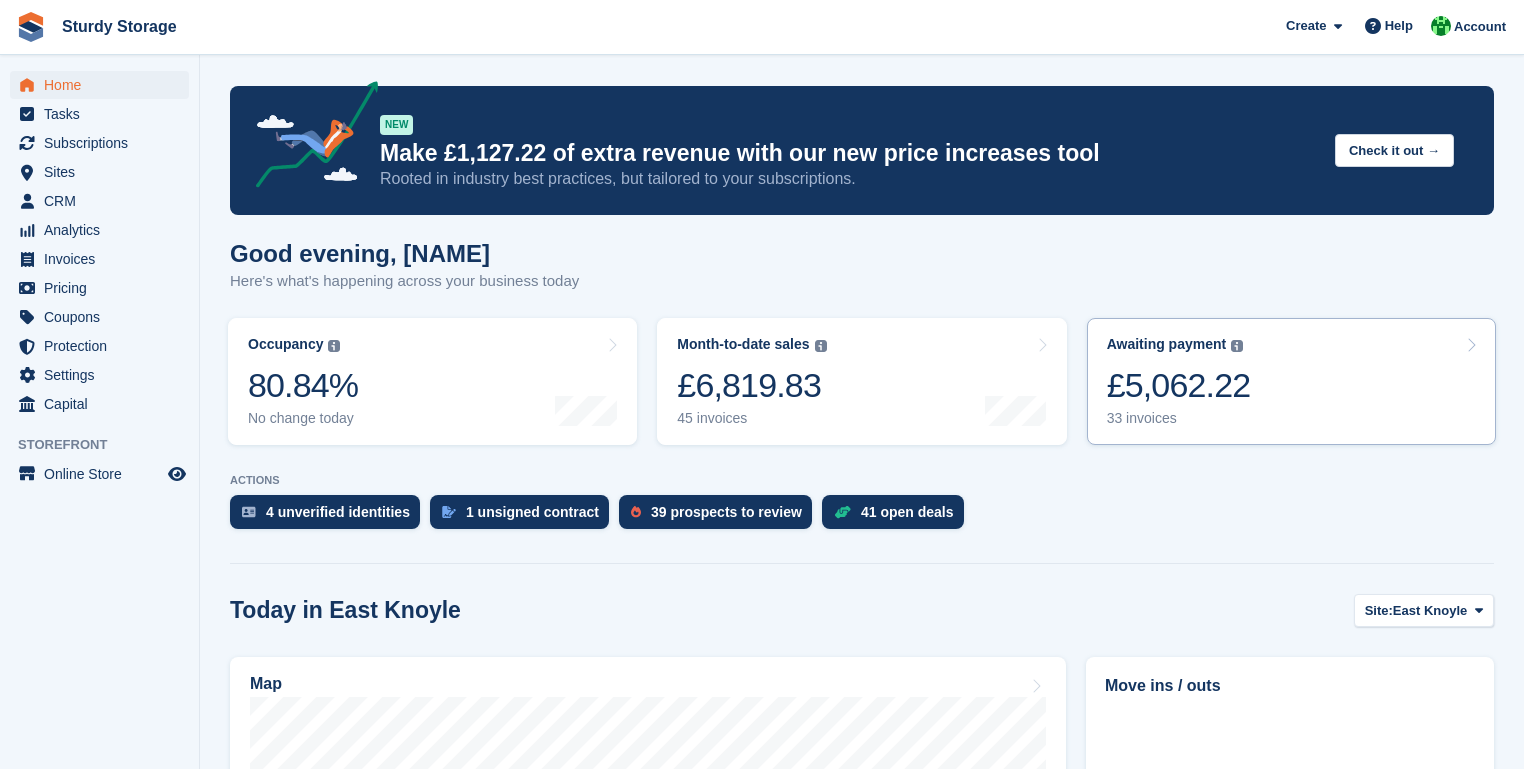 click on "£5,062.22" at bounding box center (1179, 385) 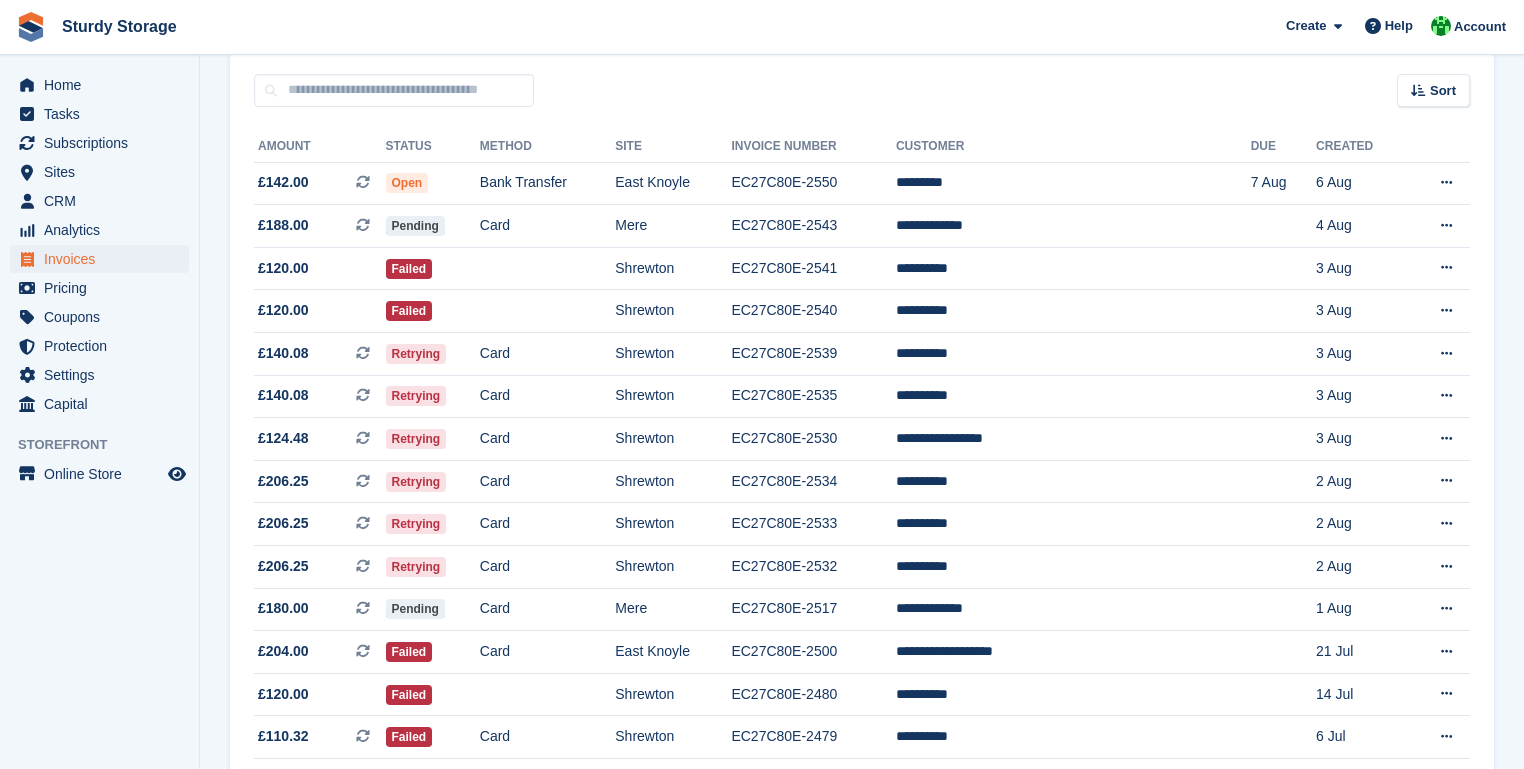 scroll, scrollTop: 0, scrollLeft: 0, axis: both 